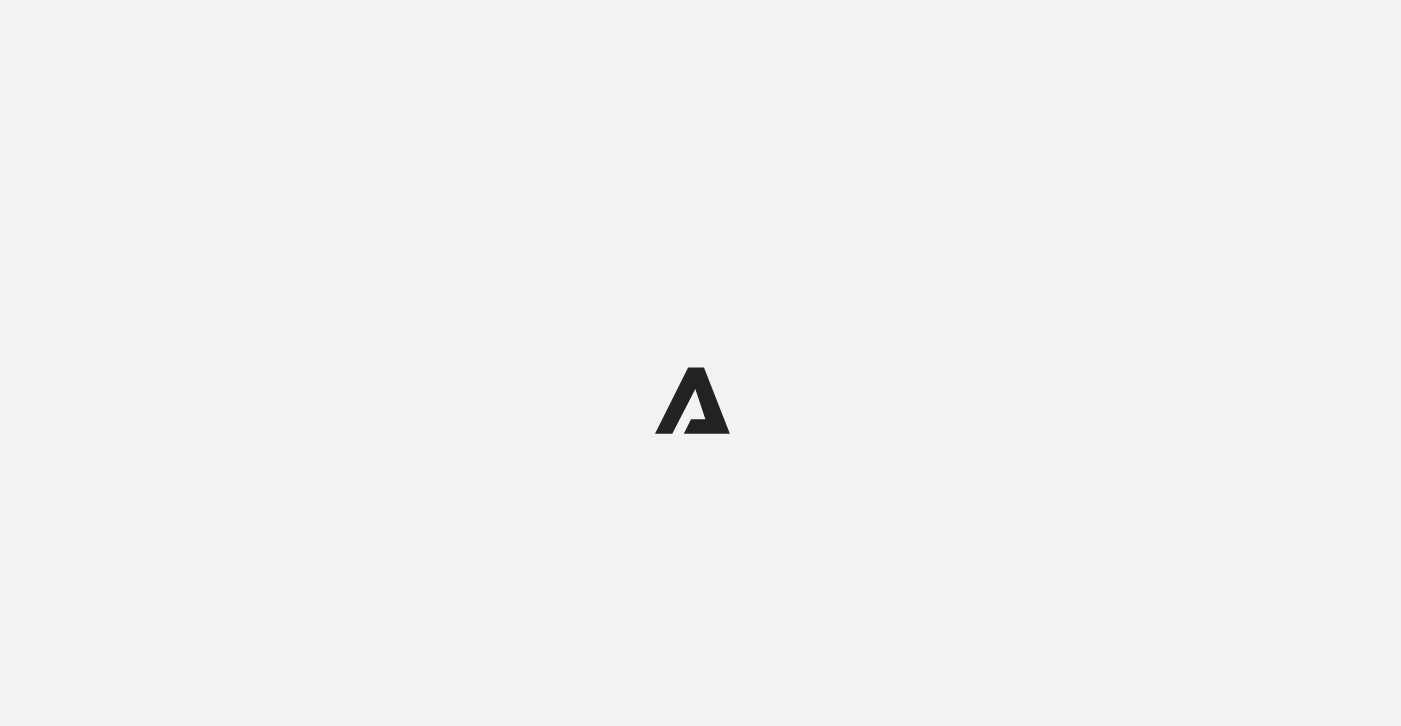 scroll, scrollTop: 0, scrollLeft: 0, axis: both 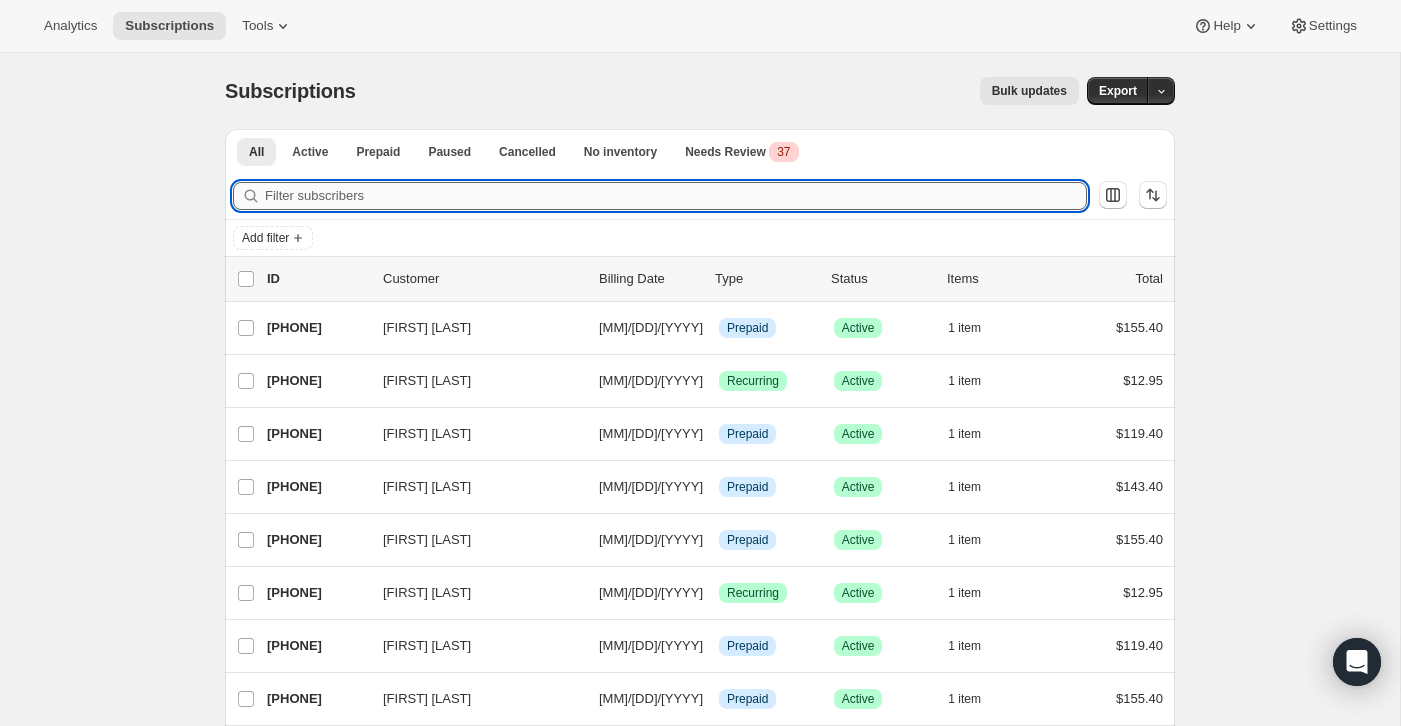 click on "Filter subscribers" at bounding box center [676, 196] 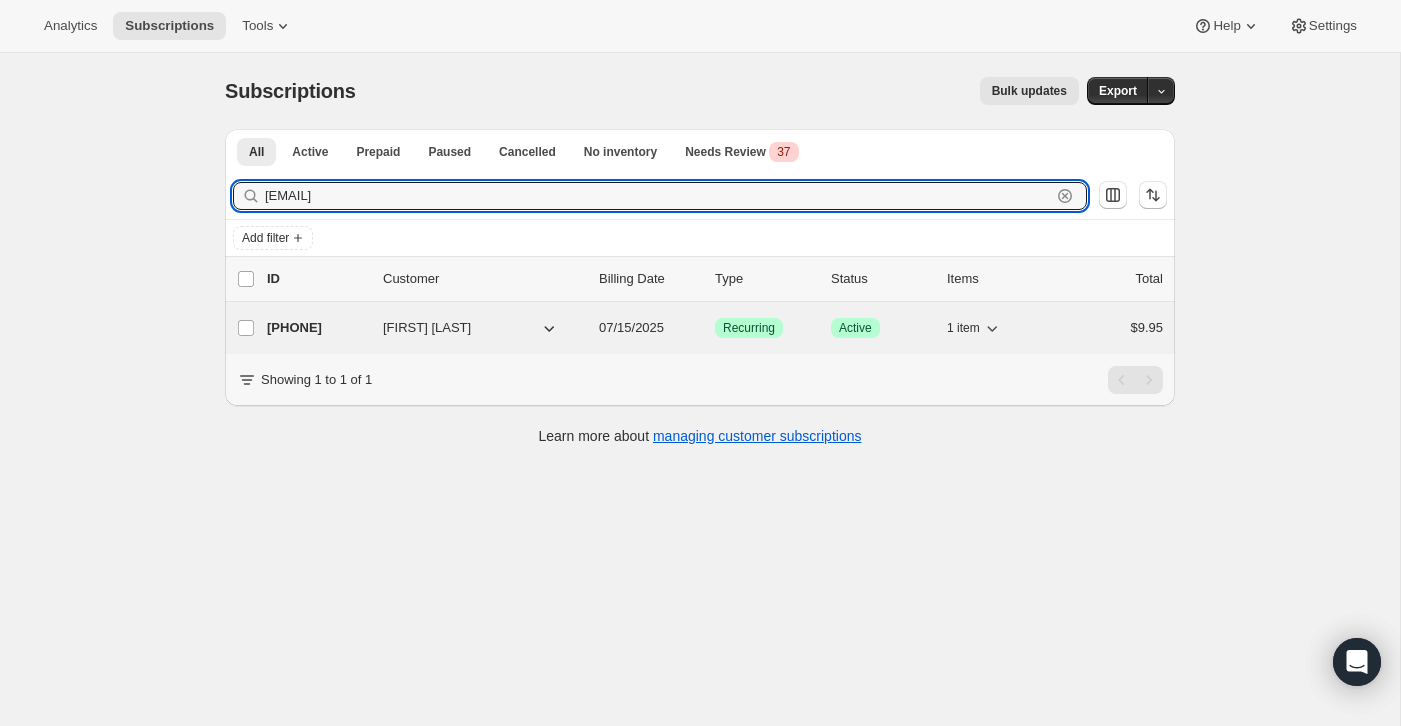 type on "[EMAIL]" 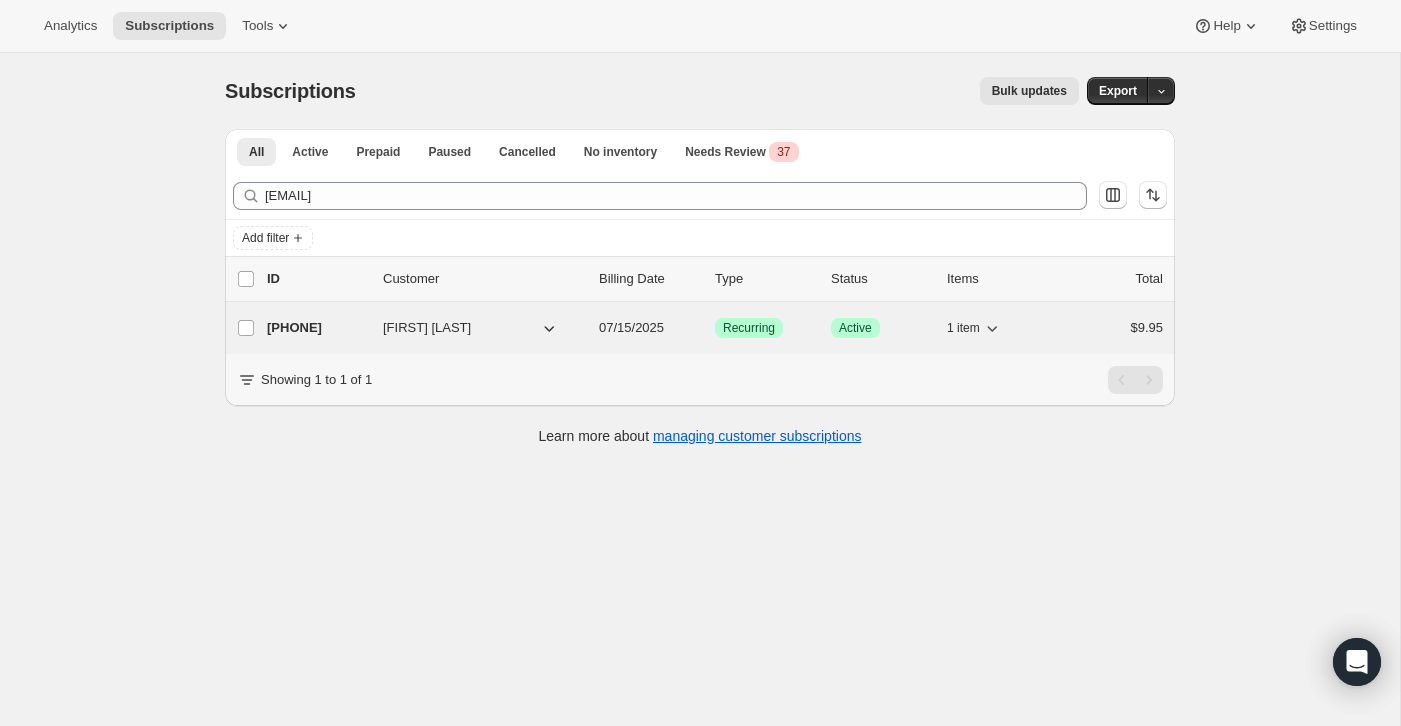 click on "[PHONE] [FIRST] [LAST]
[NUMBER] [STREET]
[CITY] [STATE], [ZIP]
United States
+[PHONE]" at bounding box center [715, 328] 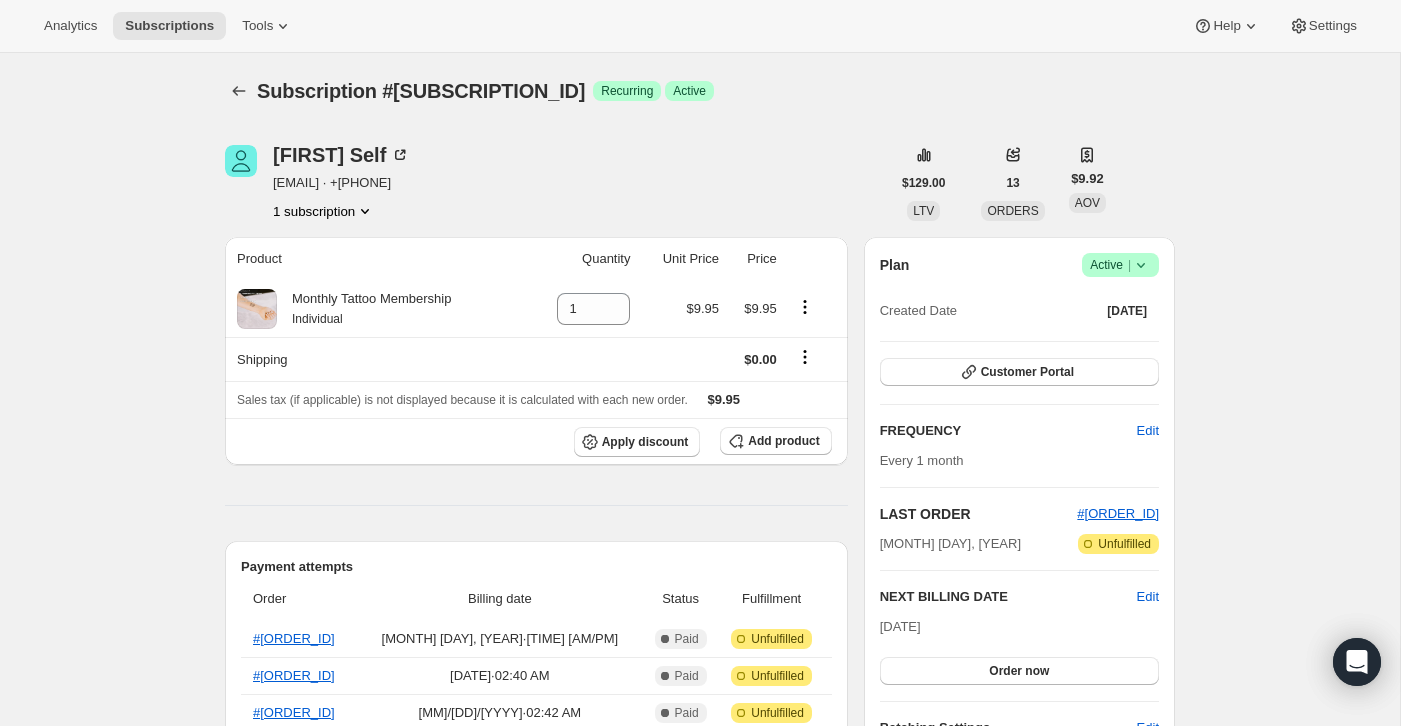 click at bounding box center [1141, 265] 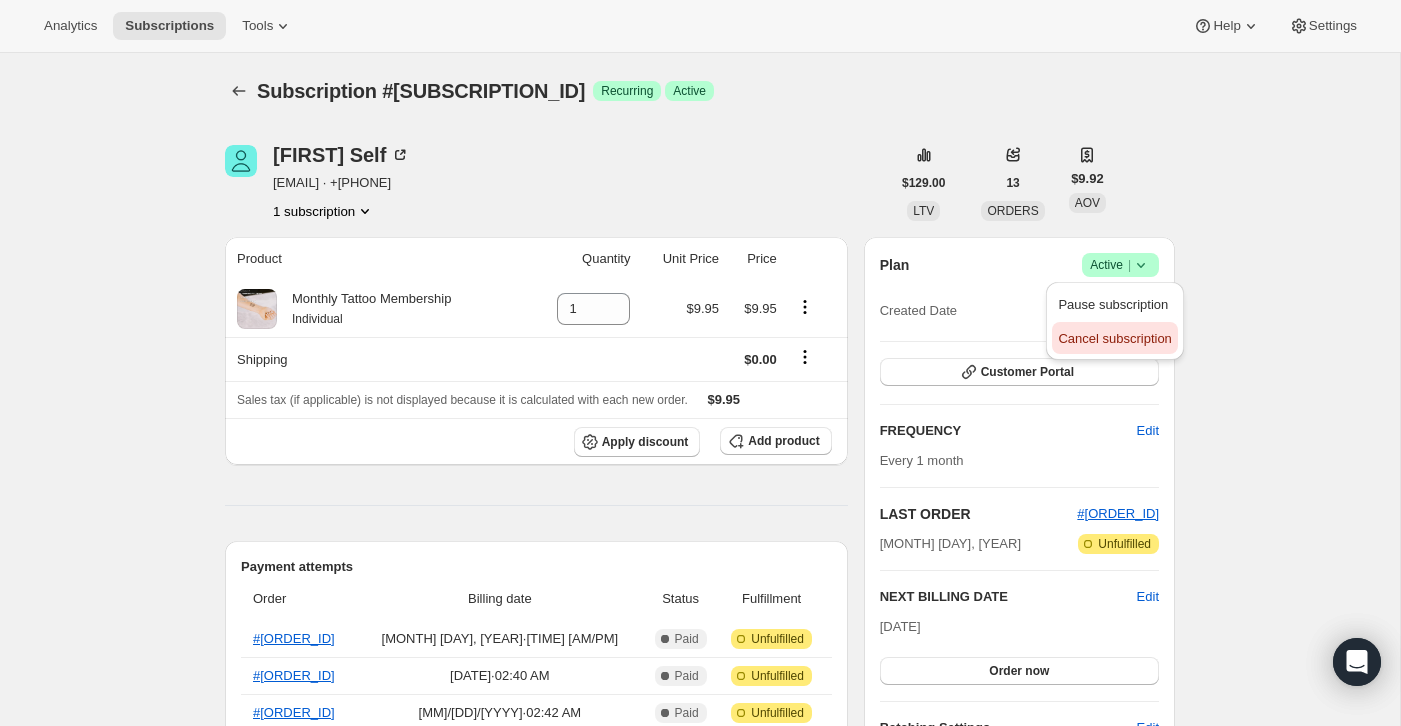 click on "Cancel subscription" at bounding box center [1114, 338] 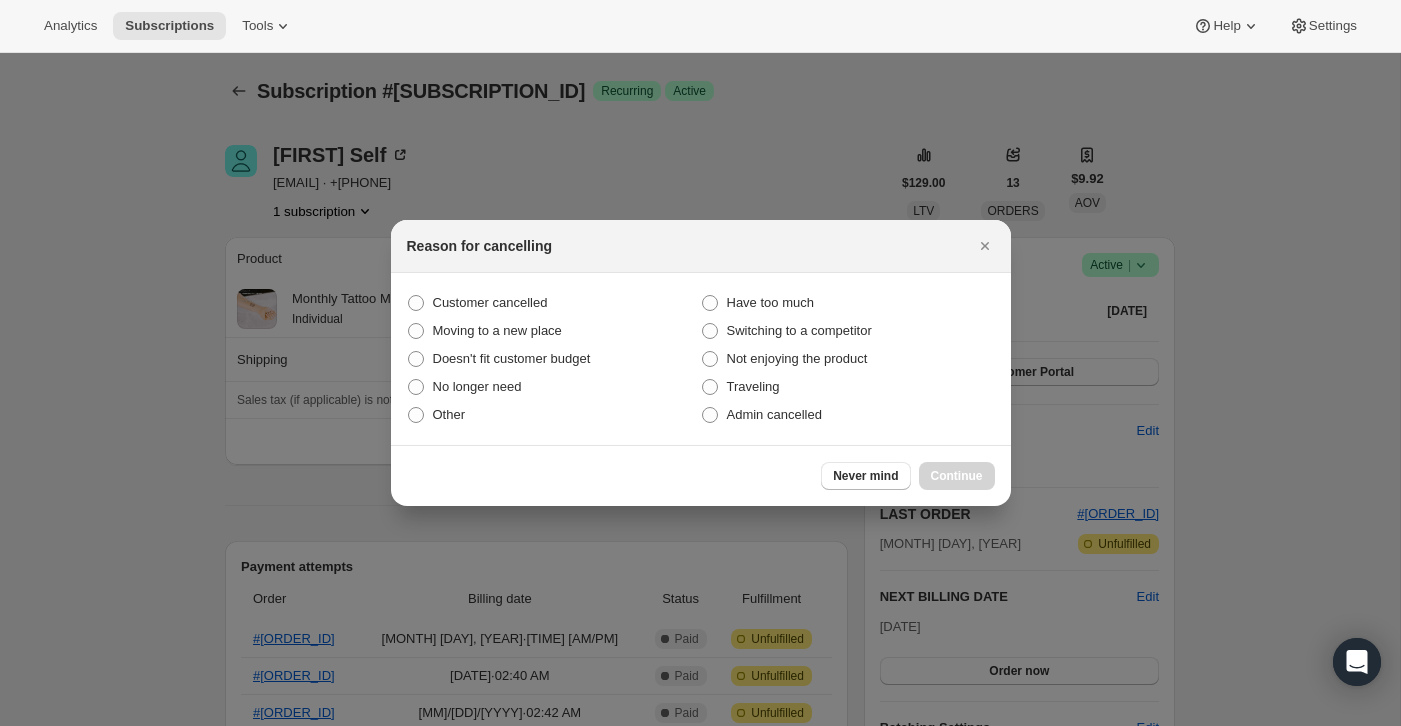 click on "Customer cancelled Have too much Moving to a new place Switching to a competitor Doesn't fit customer budget Not enjoying the product No longer need Traveling Other Admin cancelled" at bounding box center [701, 359] 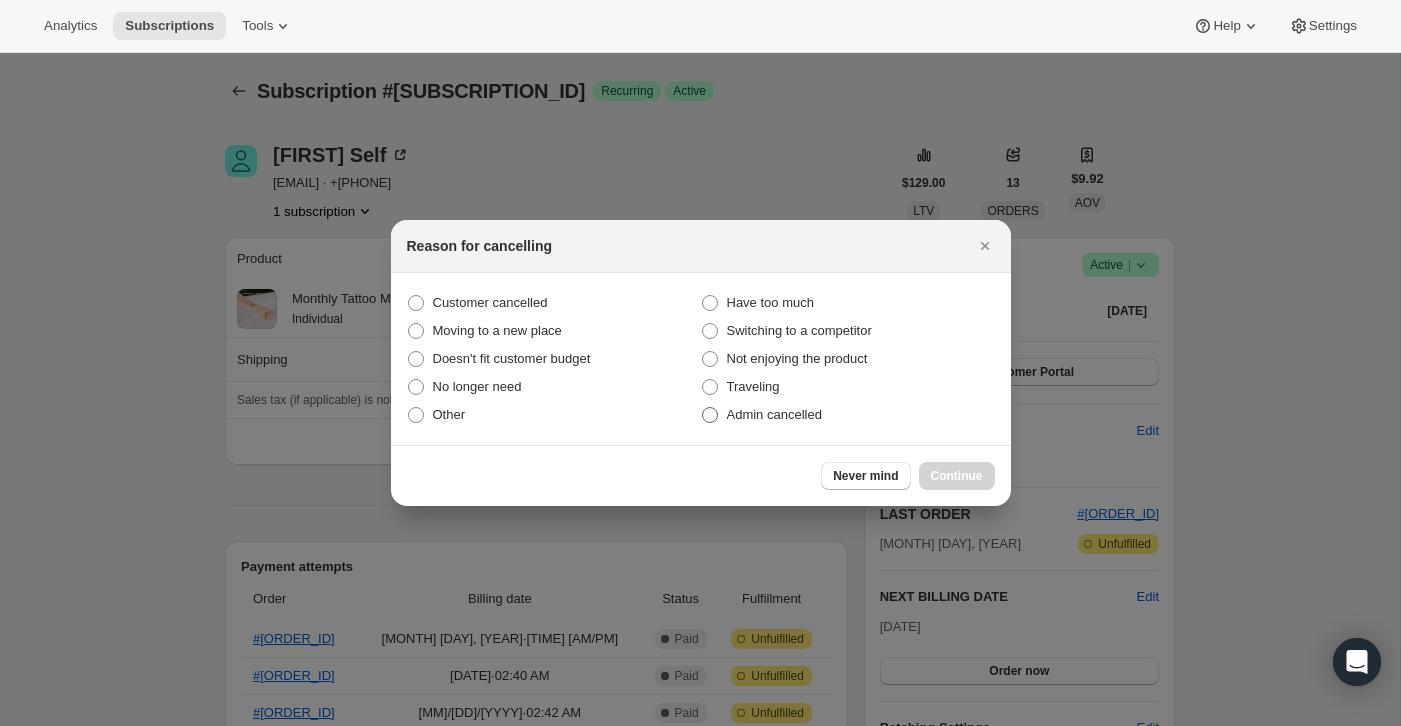 click on "Admin cancelled" at bounding box center (848, 415) 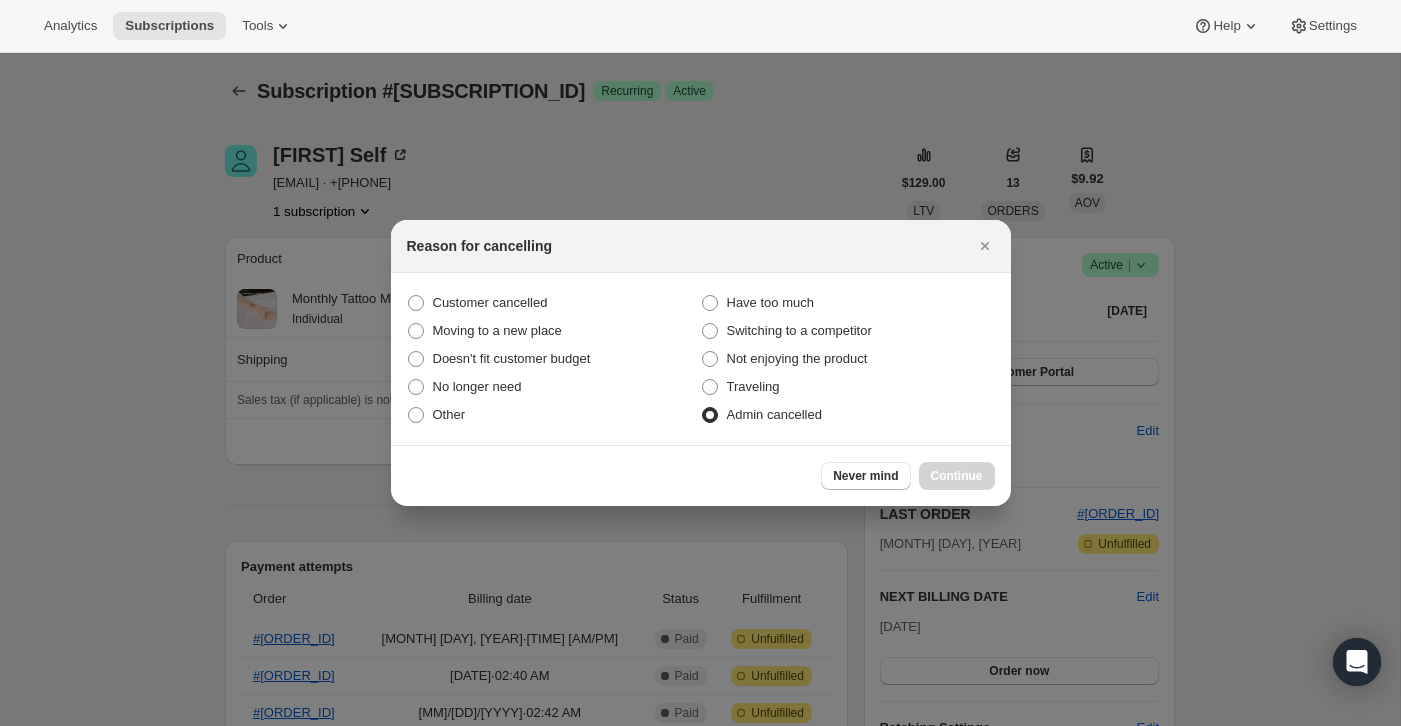 radio on "true" 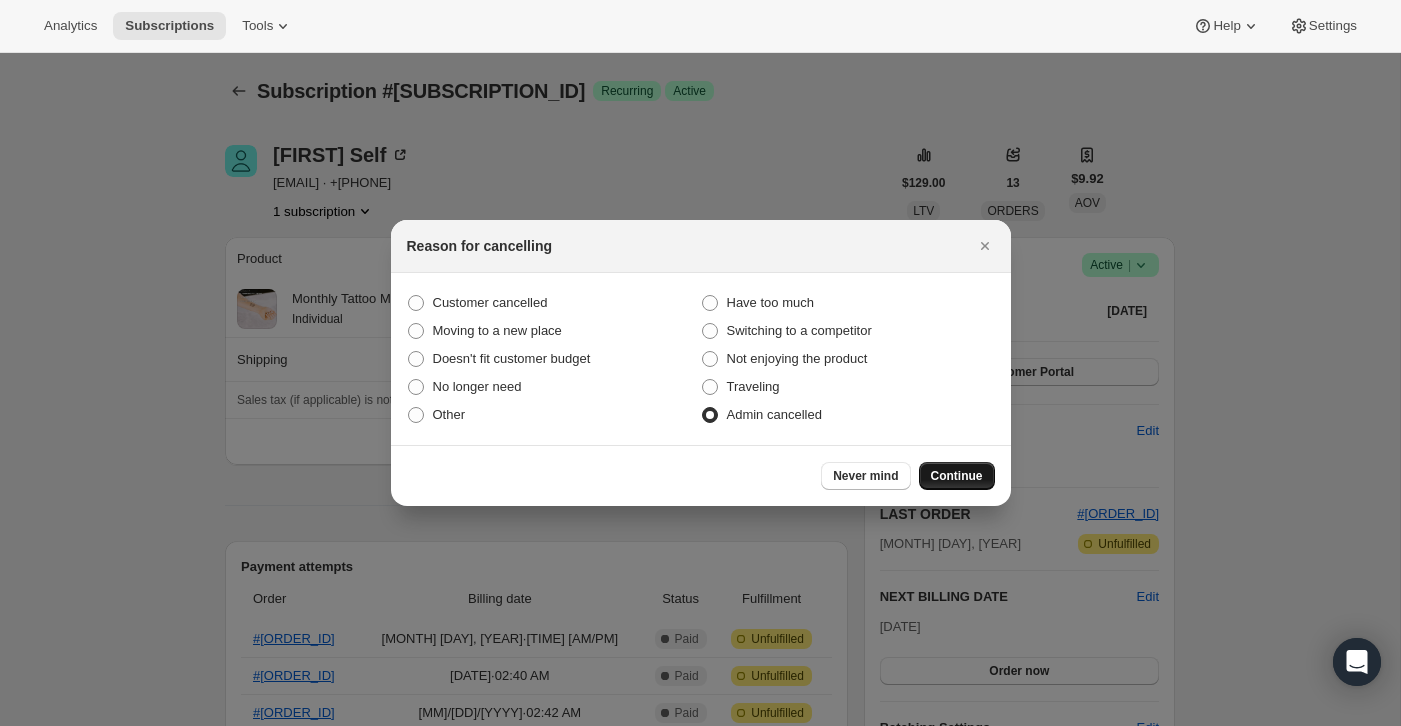 click on "Continue" at bounding box center (957, 476) 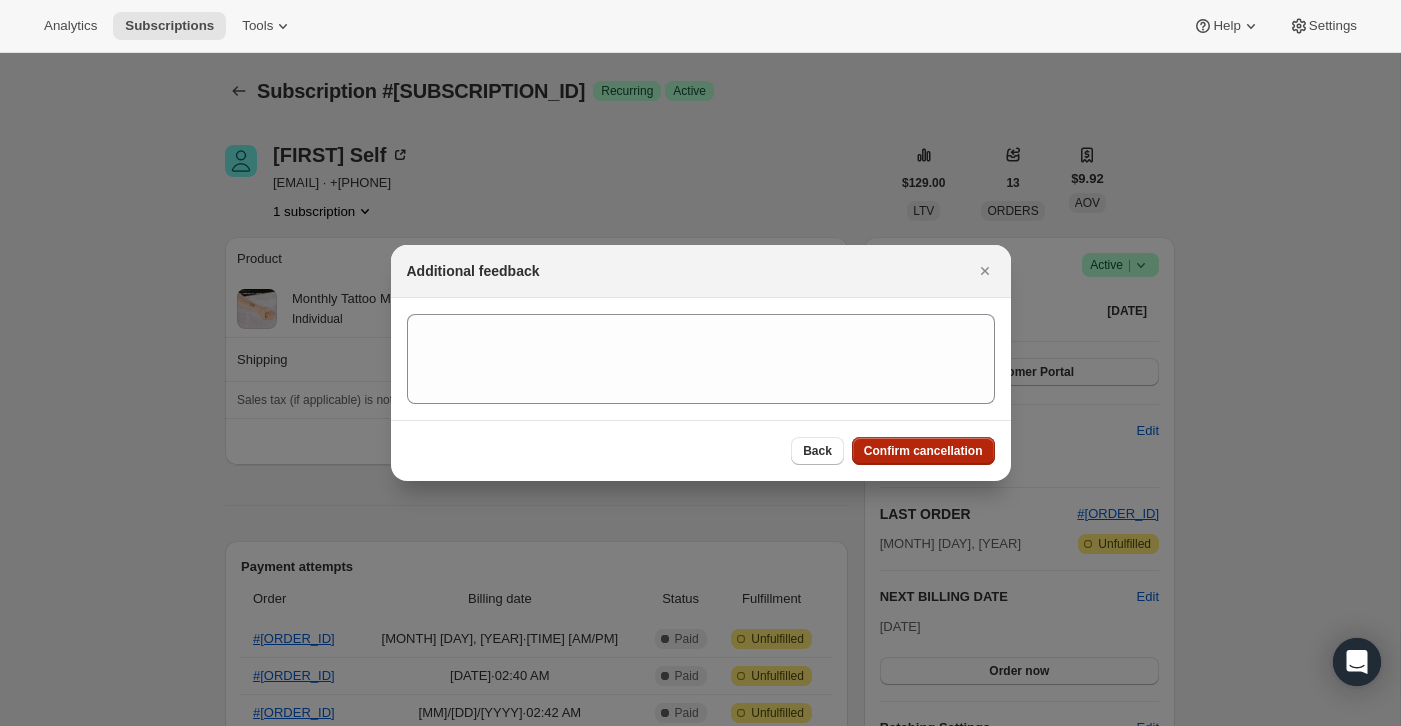 click on "Confirm cancellation" at bounding box center [923, 451] 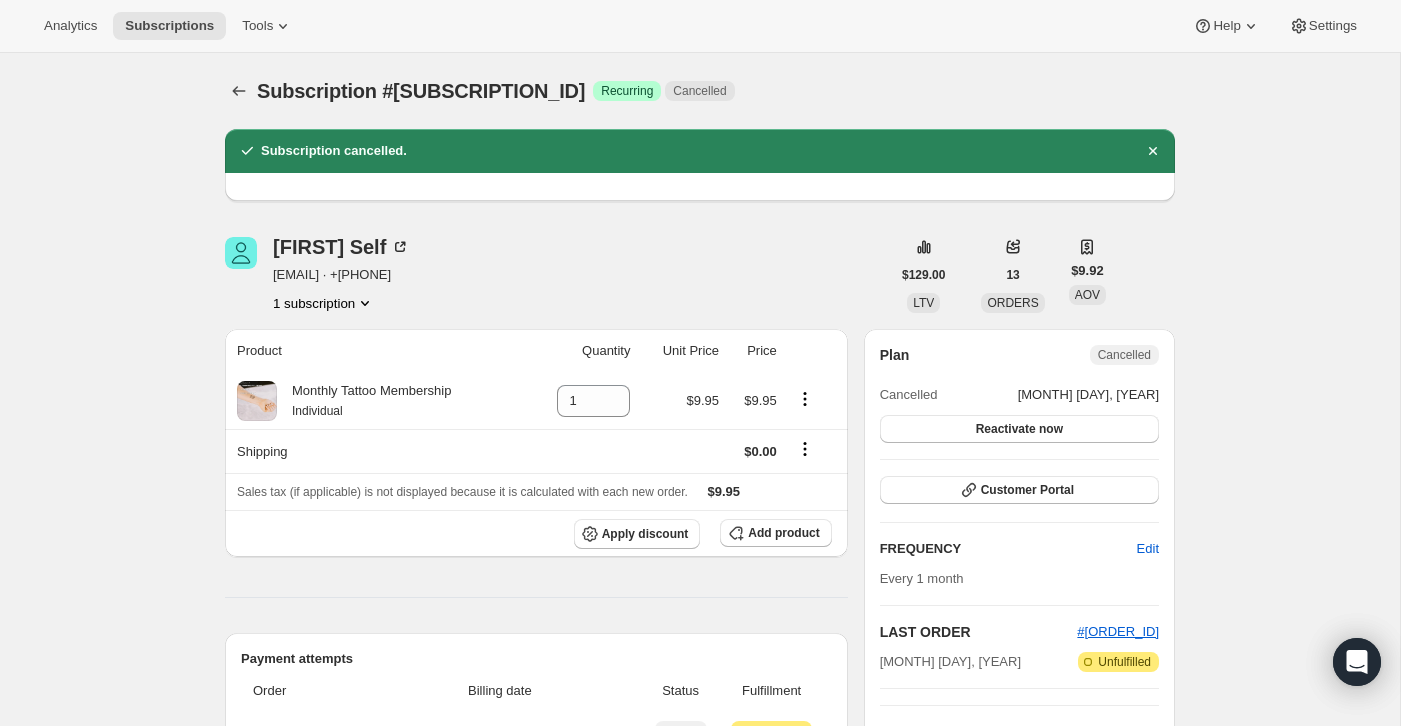 click on "Subscription #[SUBSCRIPTION_ID]. This page is ready Subscription #[SUBSCRIPTION_ID] Success Recurring Cancelled" at bounding box center (700, 91) 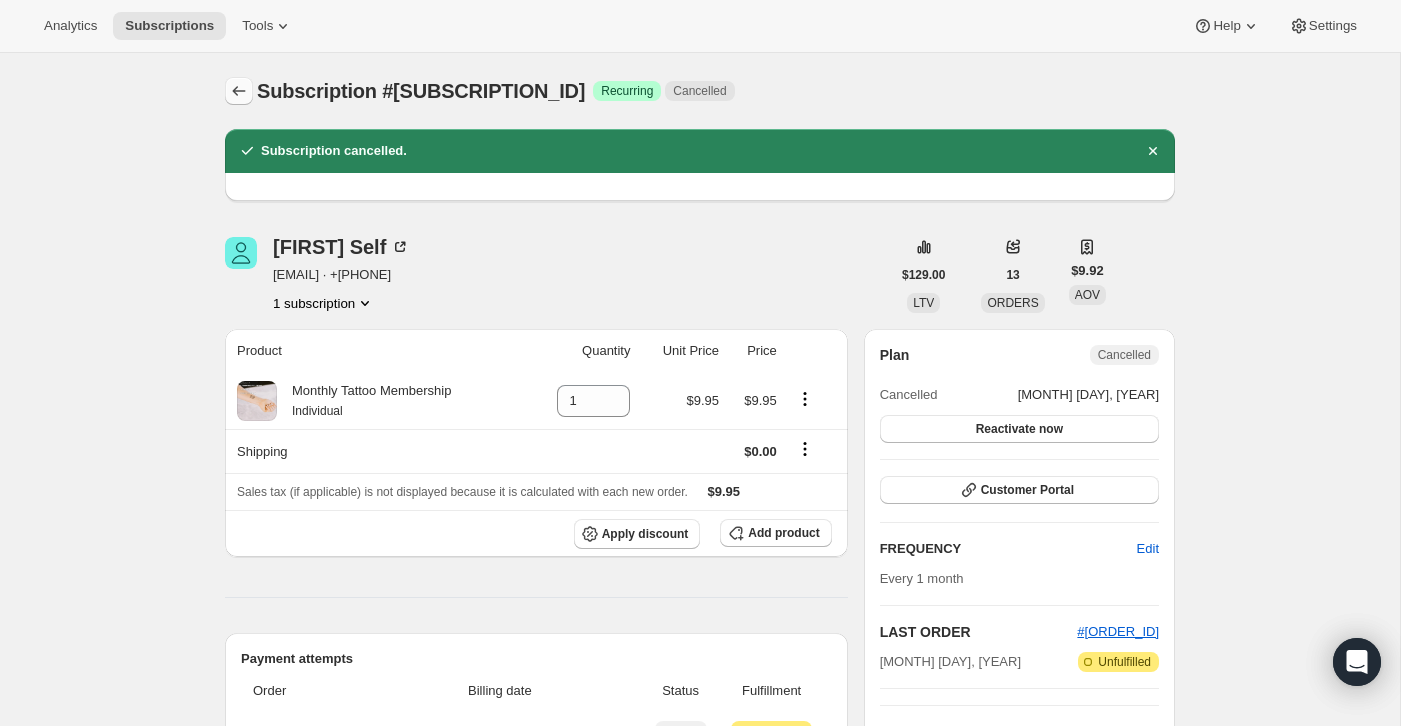 click at bounding box center (239, 91) 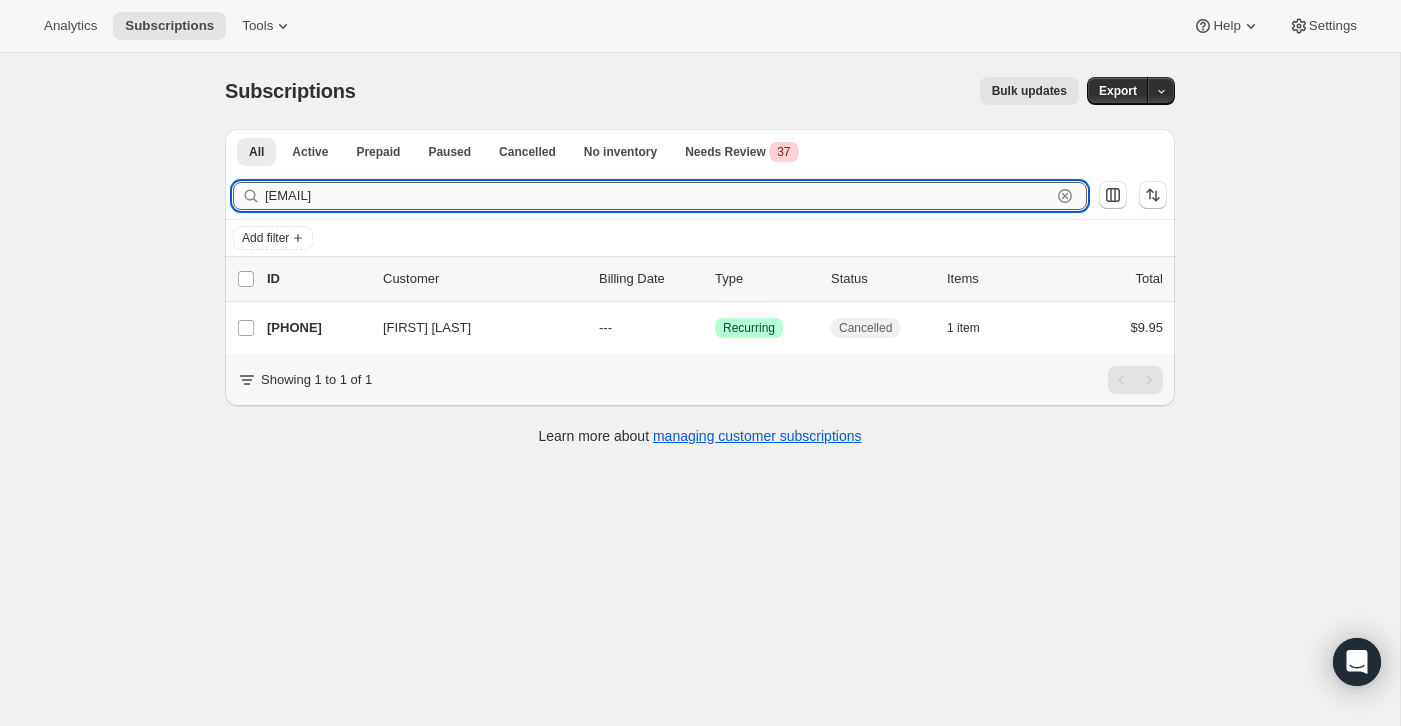 click on "[EMAIL]" at bounding box center [658, 196] 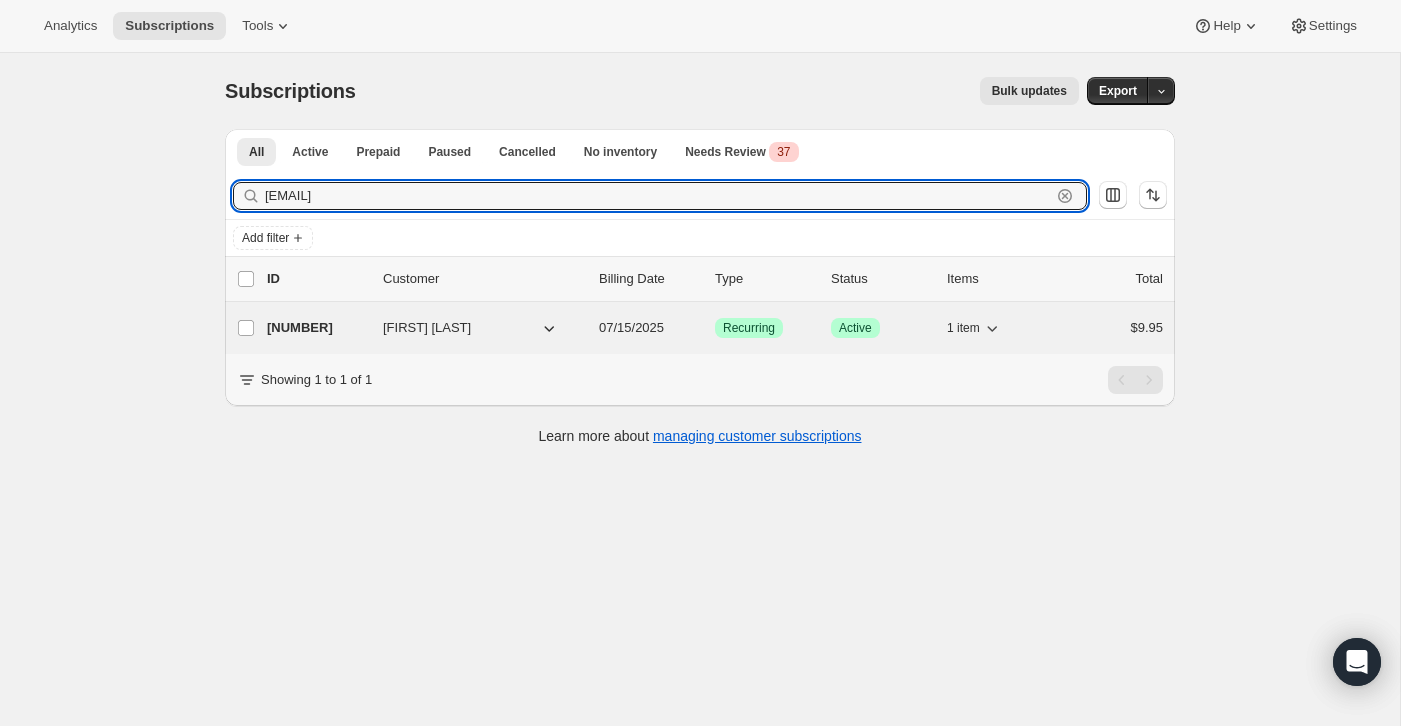type on "[EMAIL]" 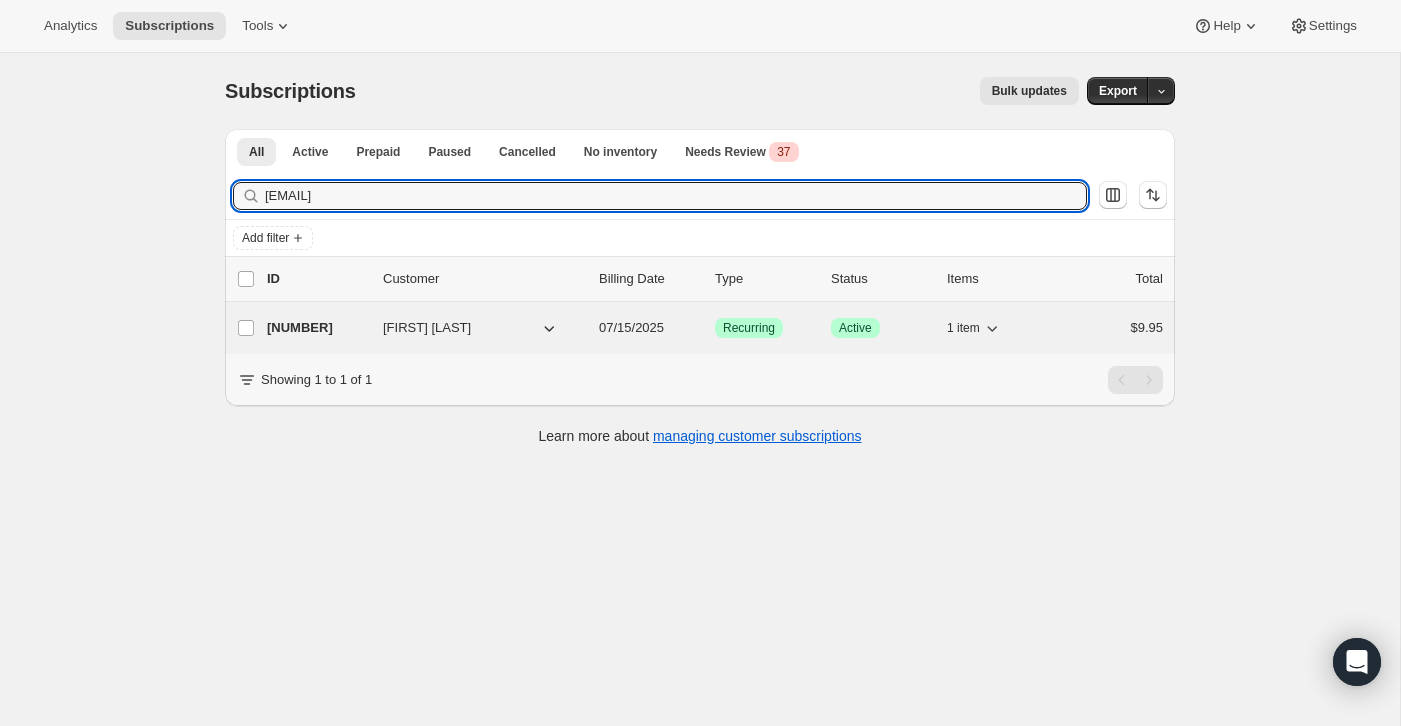 click on "[PHONE] [FIRST] [LAST] [DATE] Success Recurring Success Active 1   item $[PRICE]" at bounding box center (715, 328) 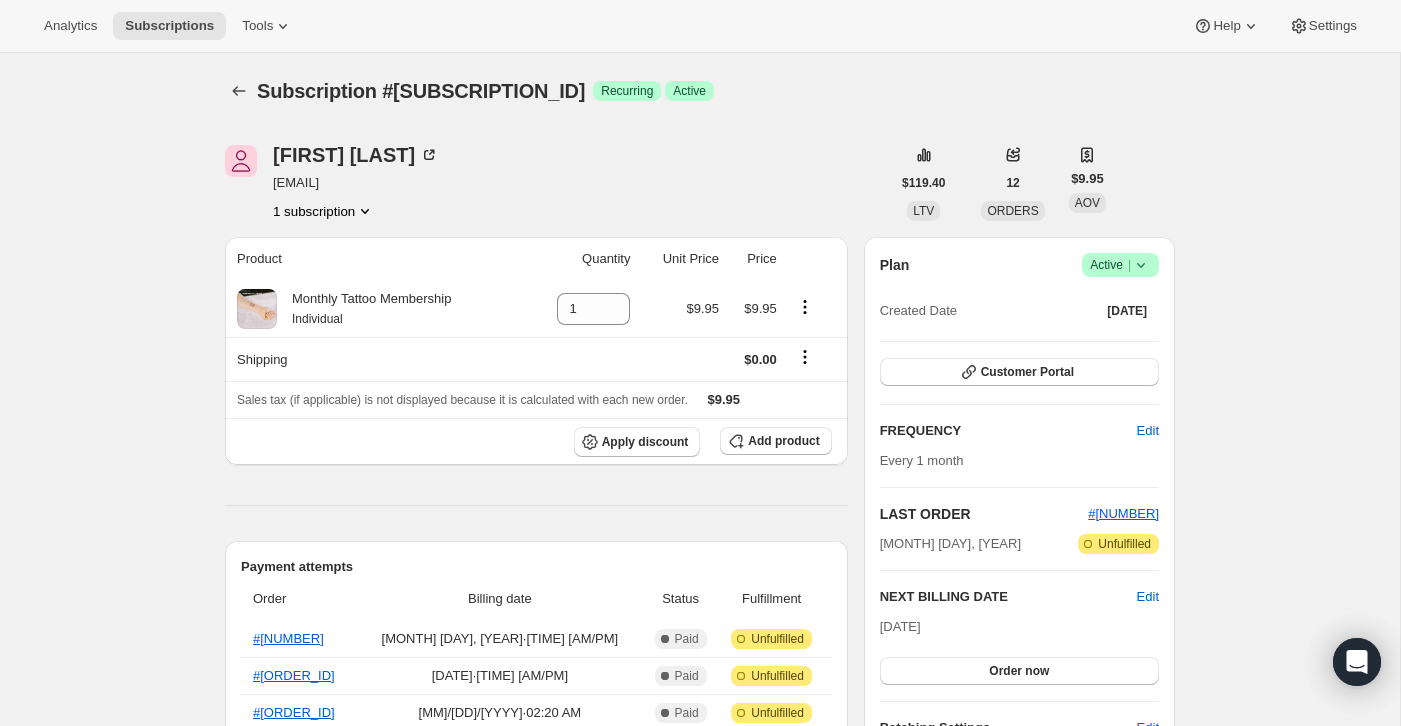 click on "Active |" at bounding box center [1120, 265] 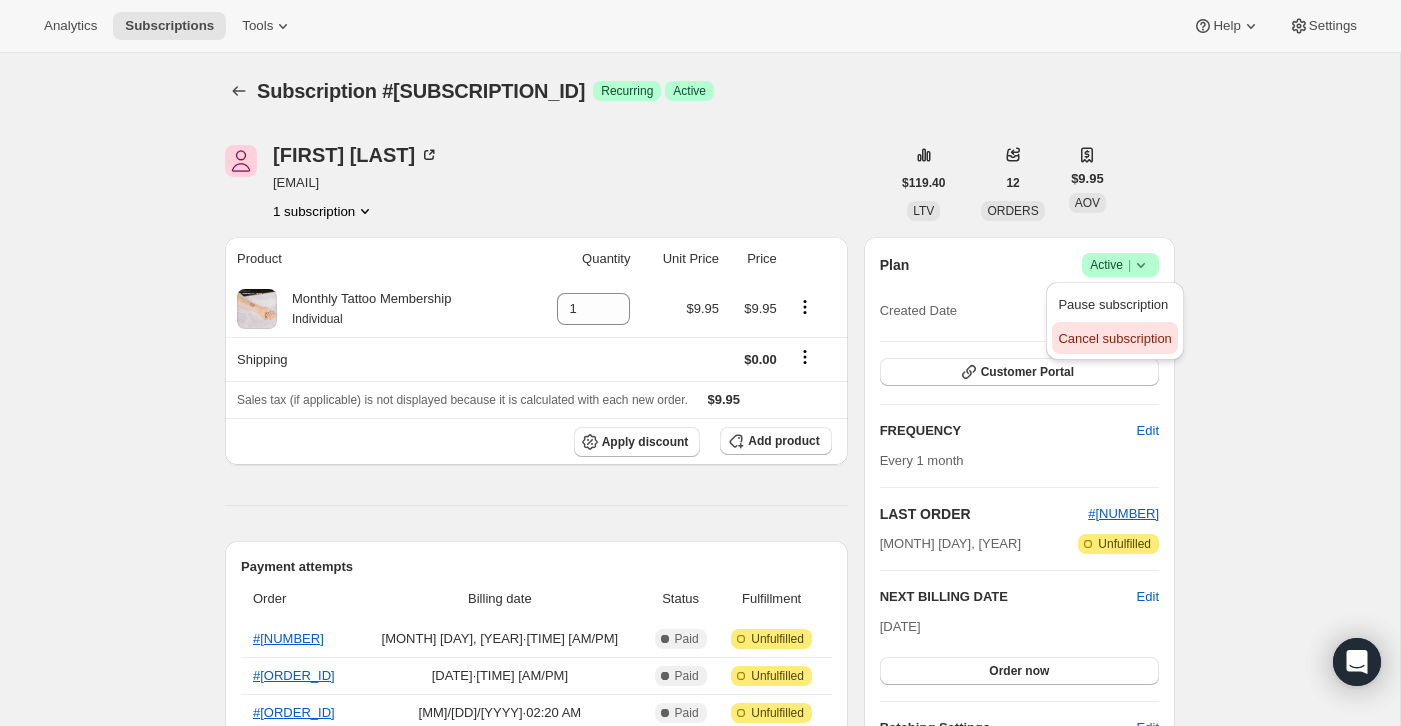 click on "Cancel subscription" at bounding box center [1114, 339] 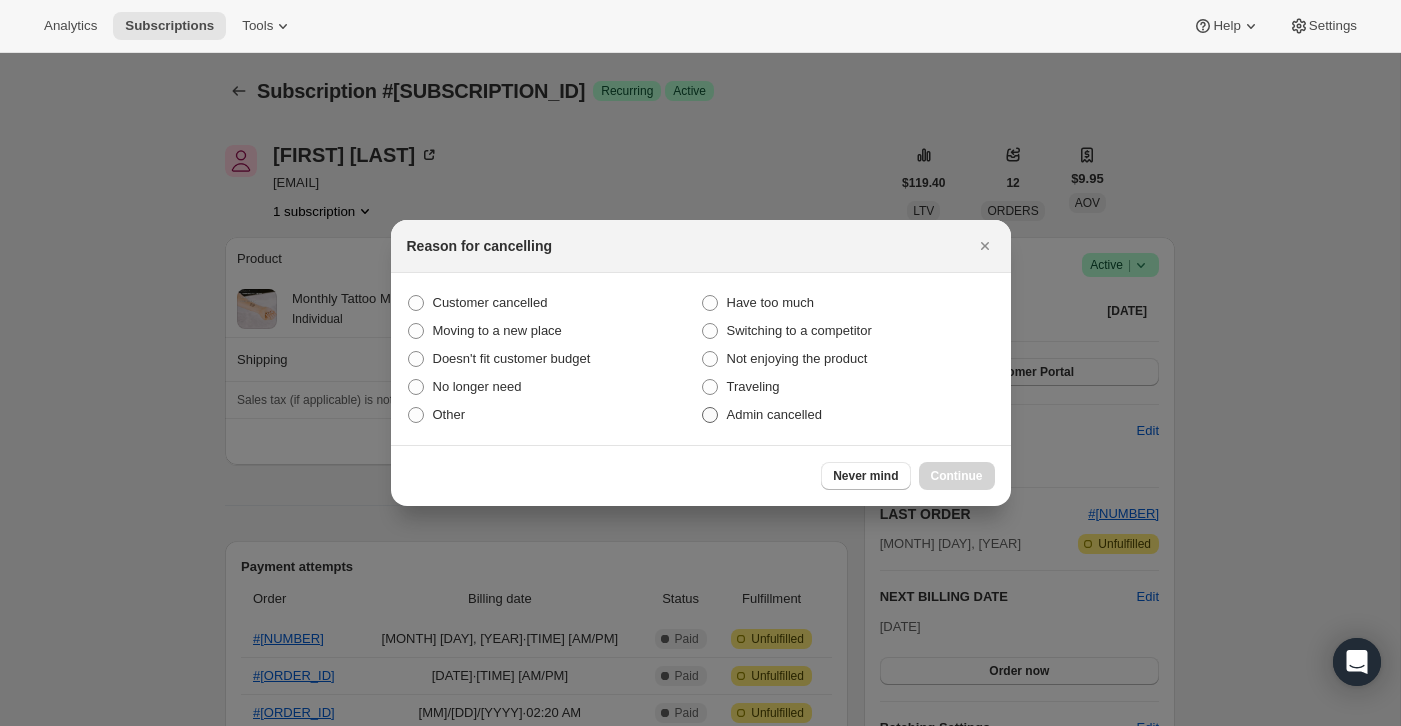 click on "Admin cancelled" at bounding box center [848, 415] 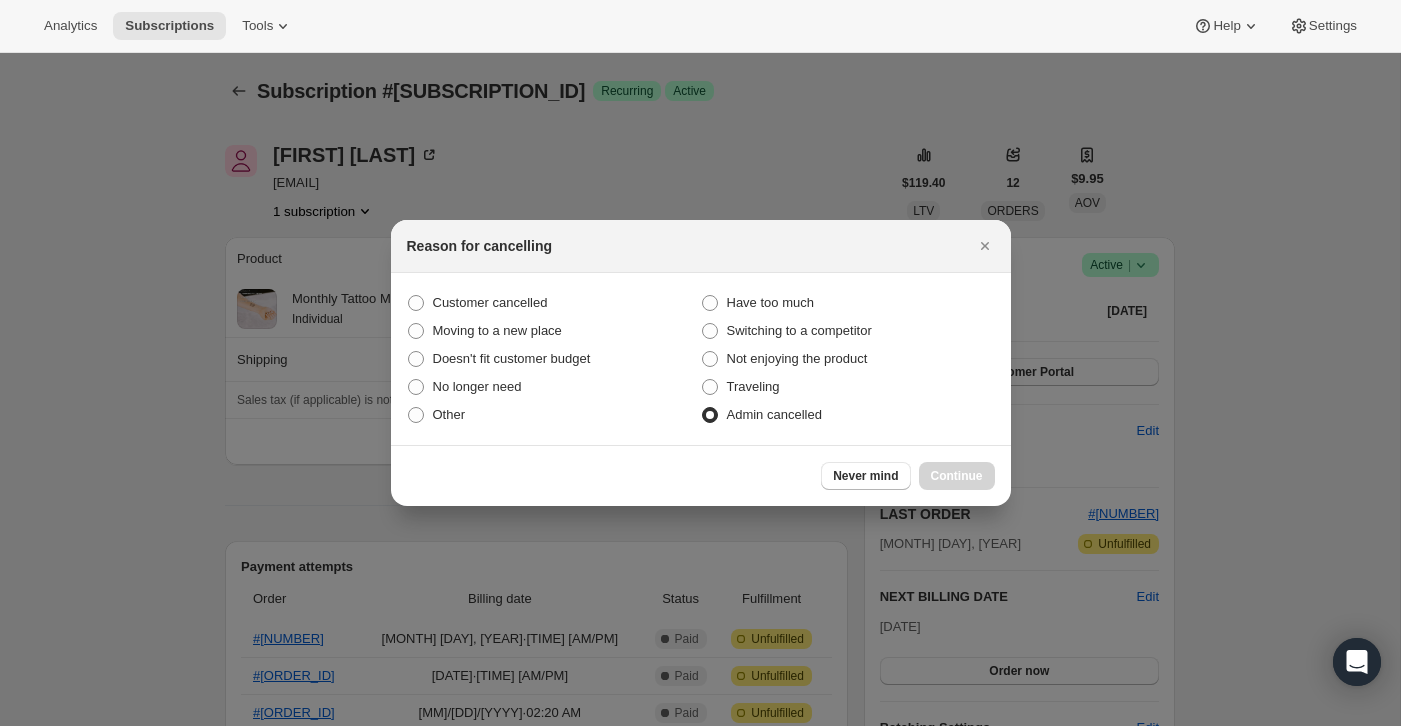 radio on "true" 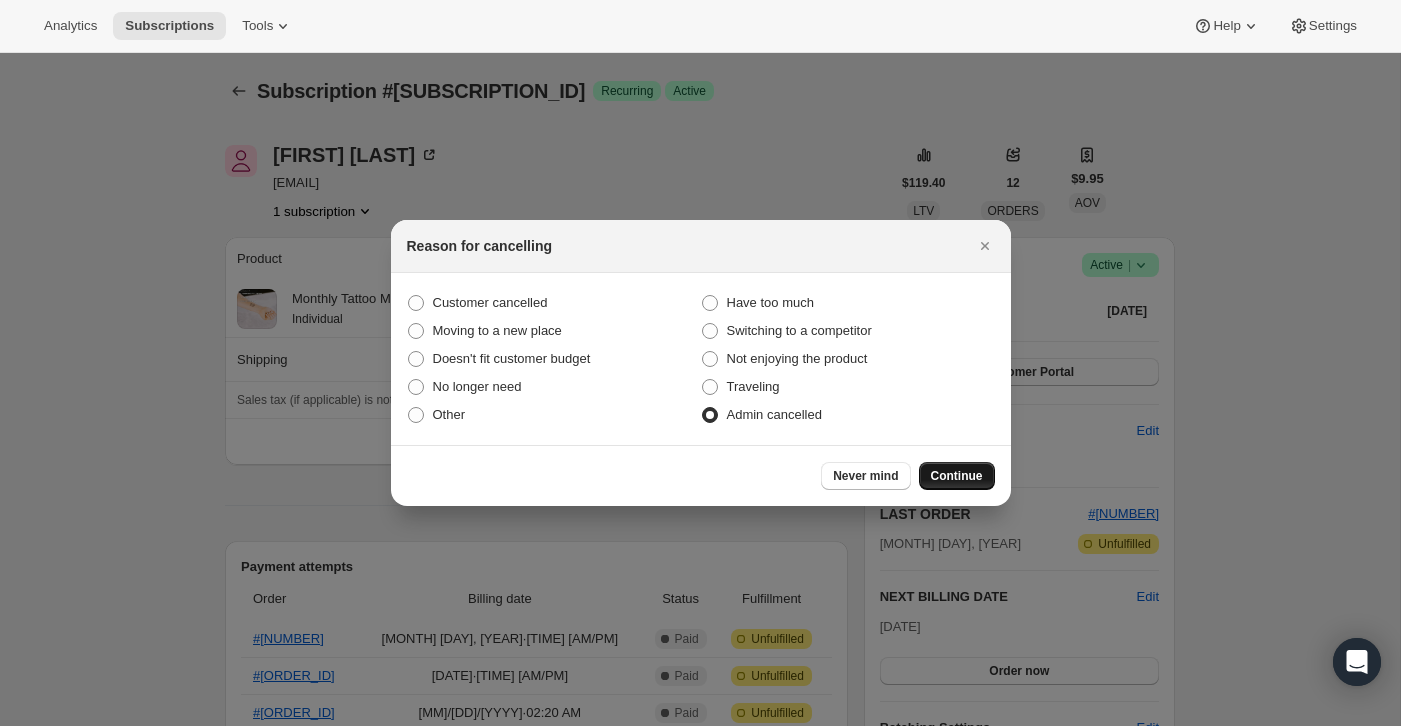 click on "Continue" at bounding box center [957, 476] 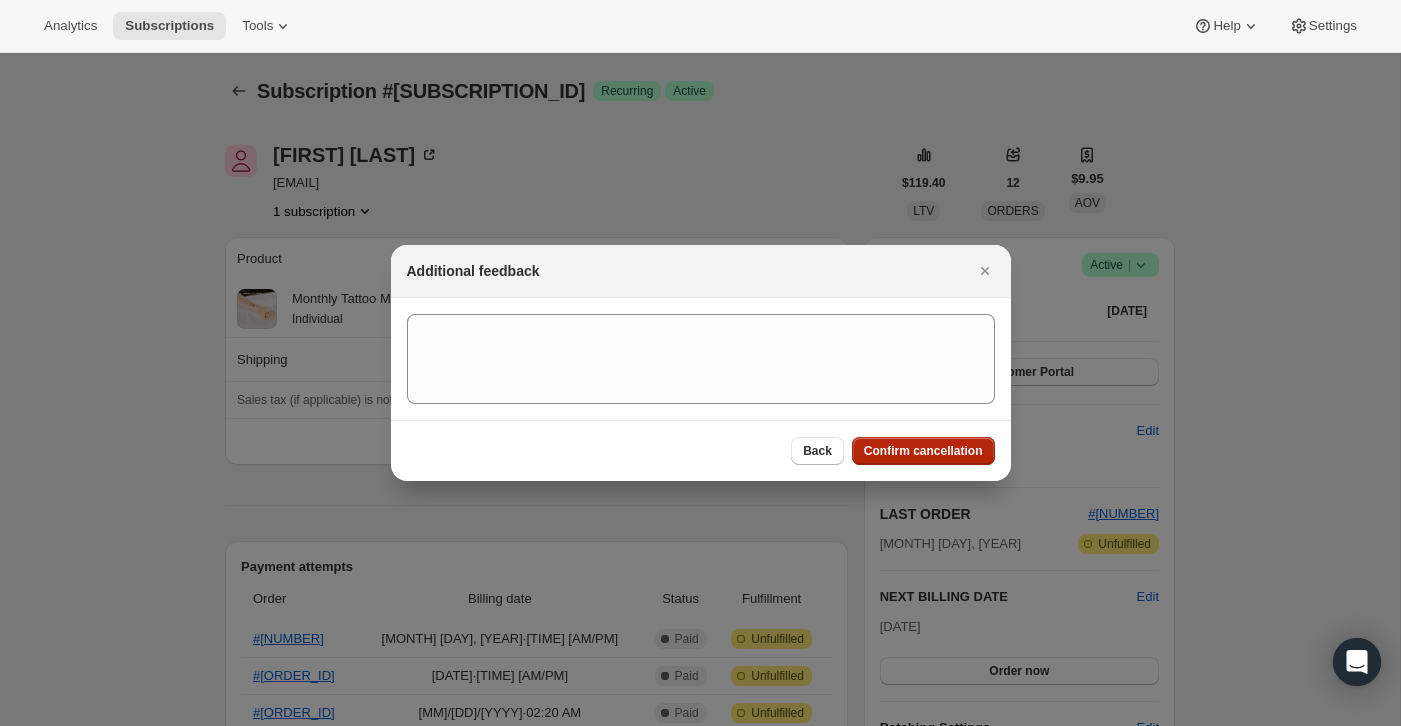 click on "Confirm cancellation" at bounding box center (923, 451) 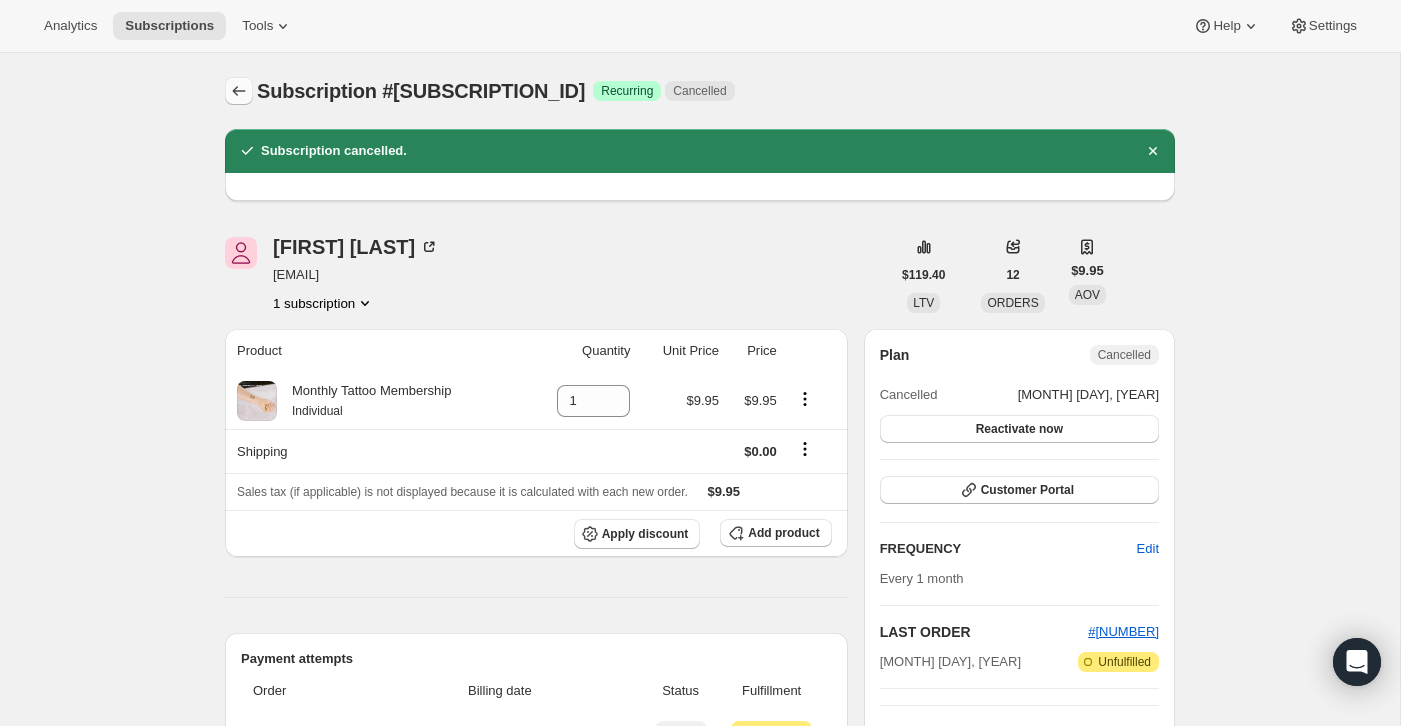 click at bounding box center [239, 91] 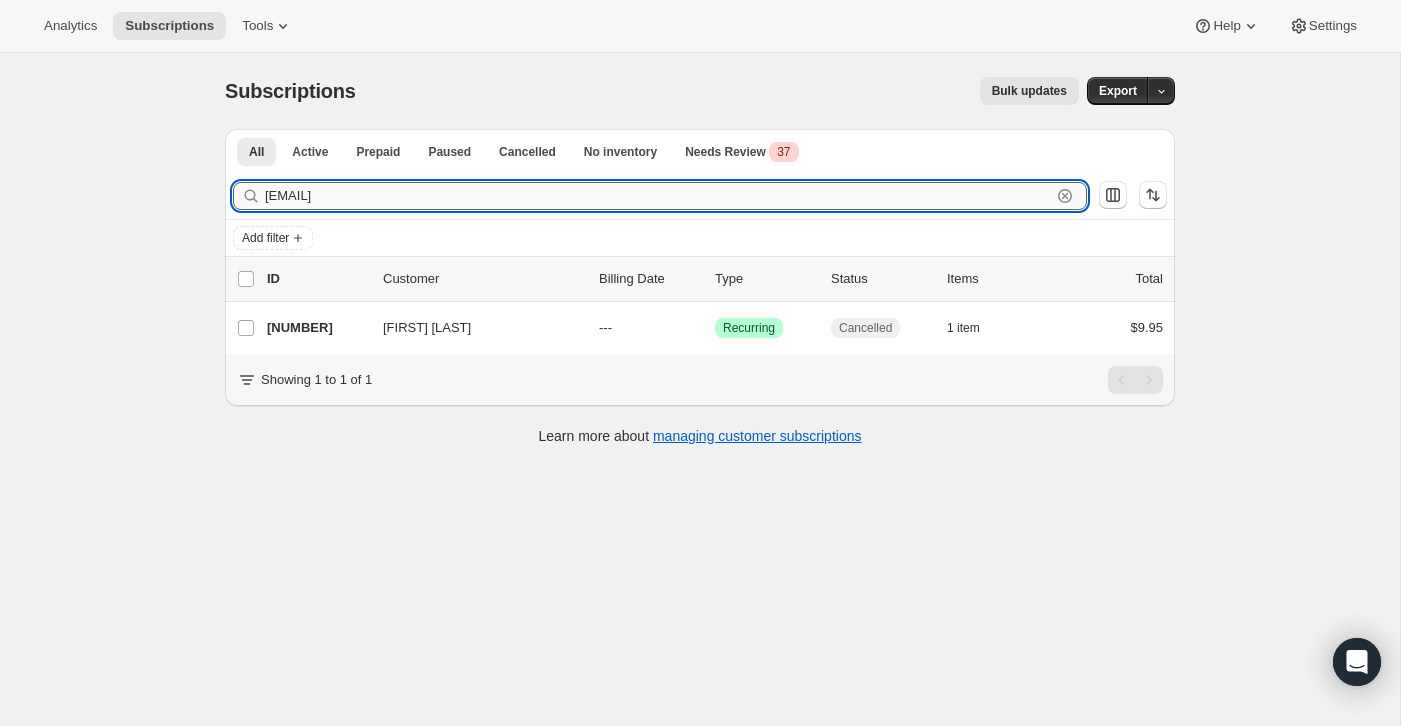 click on "[EMAIL]" at bounding box center [658, 196] 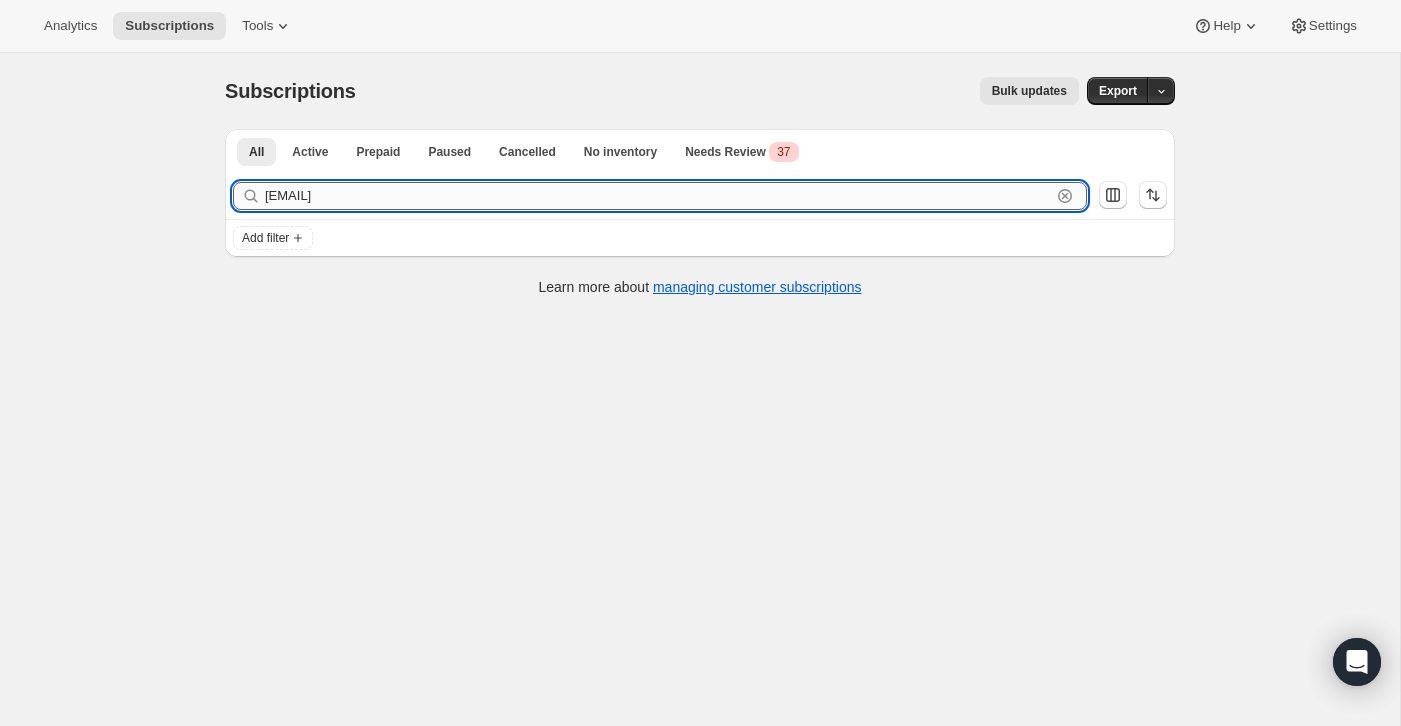 click on "[EMAIL]" at bounding box center [658, 196] 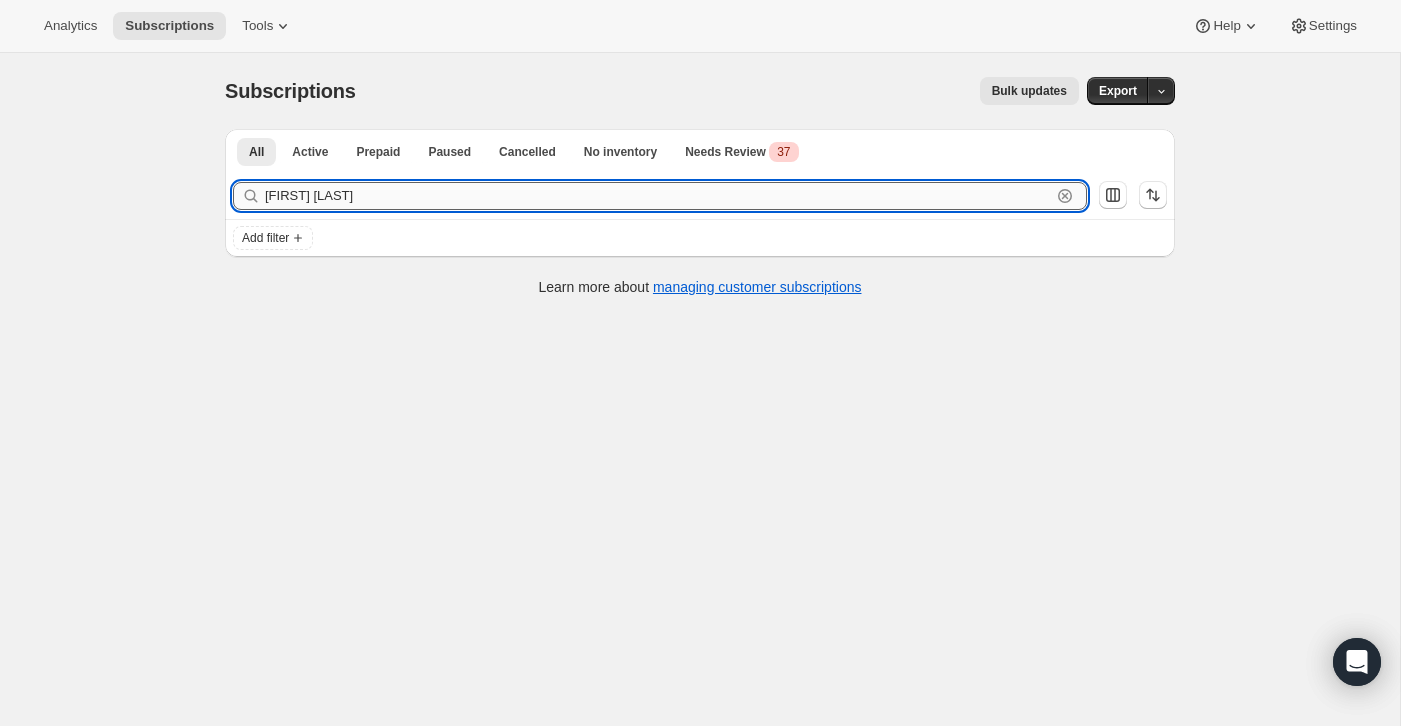 click on "[FIRST] [LAST]" at bounding box center [658, 196] 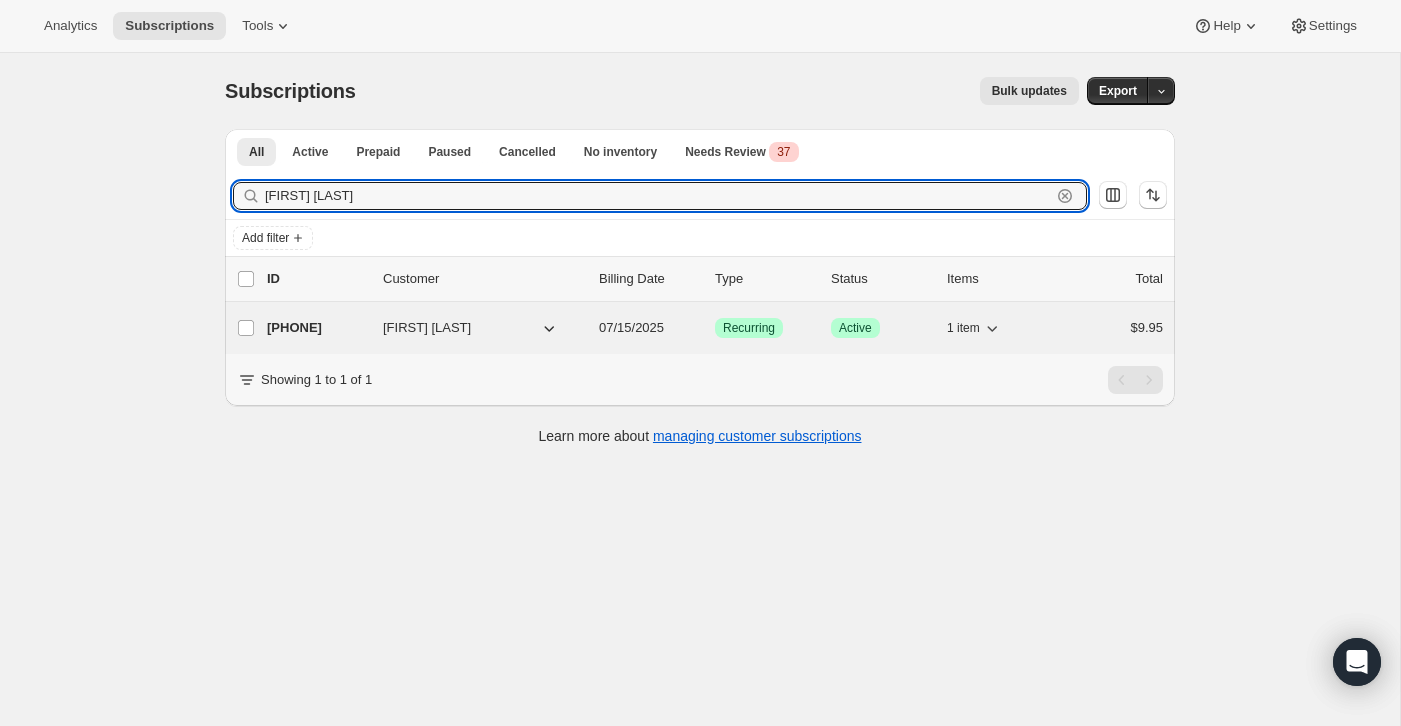 type on "[FIRST] [LAST]" 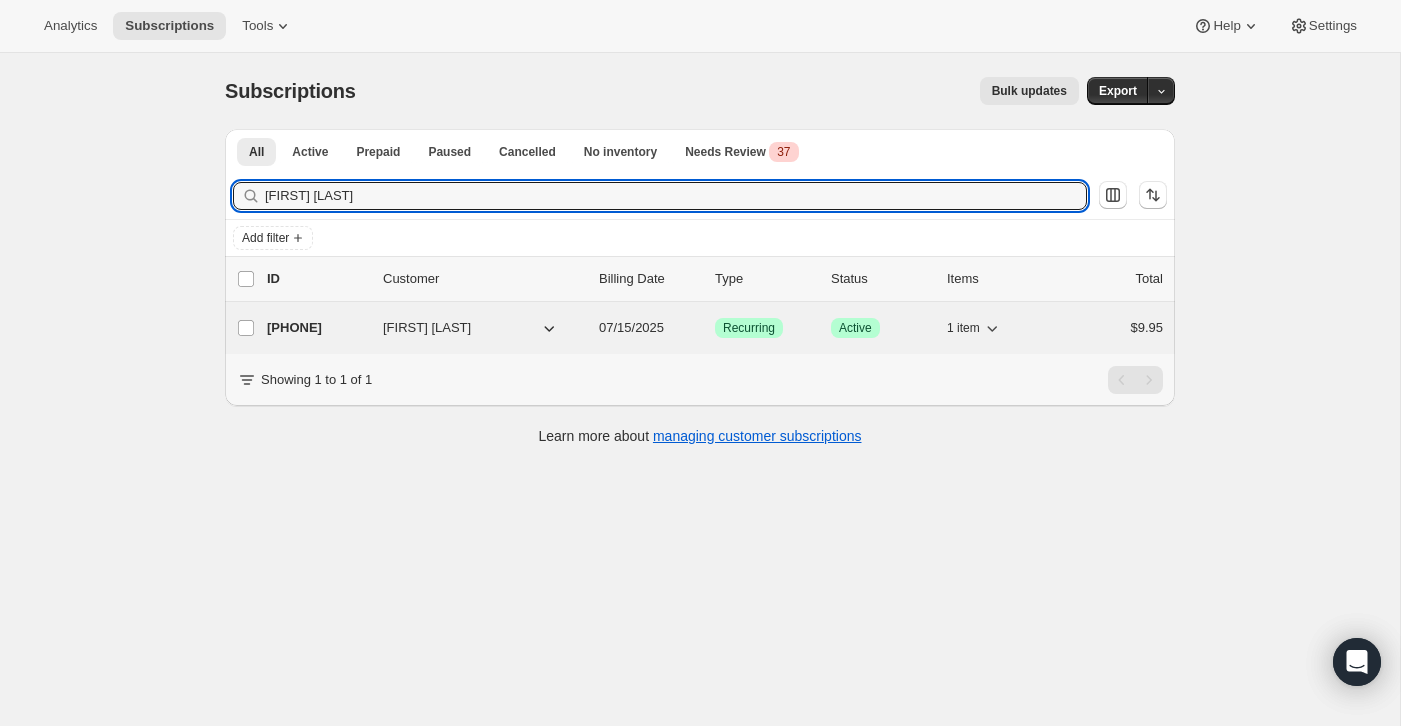click on "$9.95" at bounding box center (1113, 328) 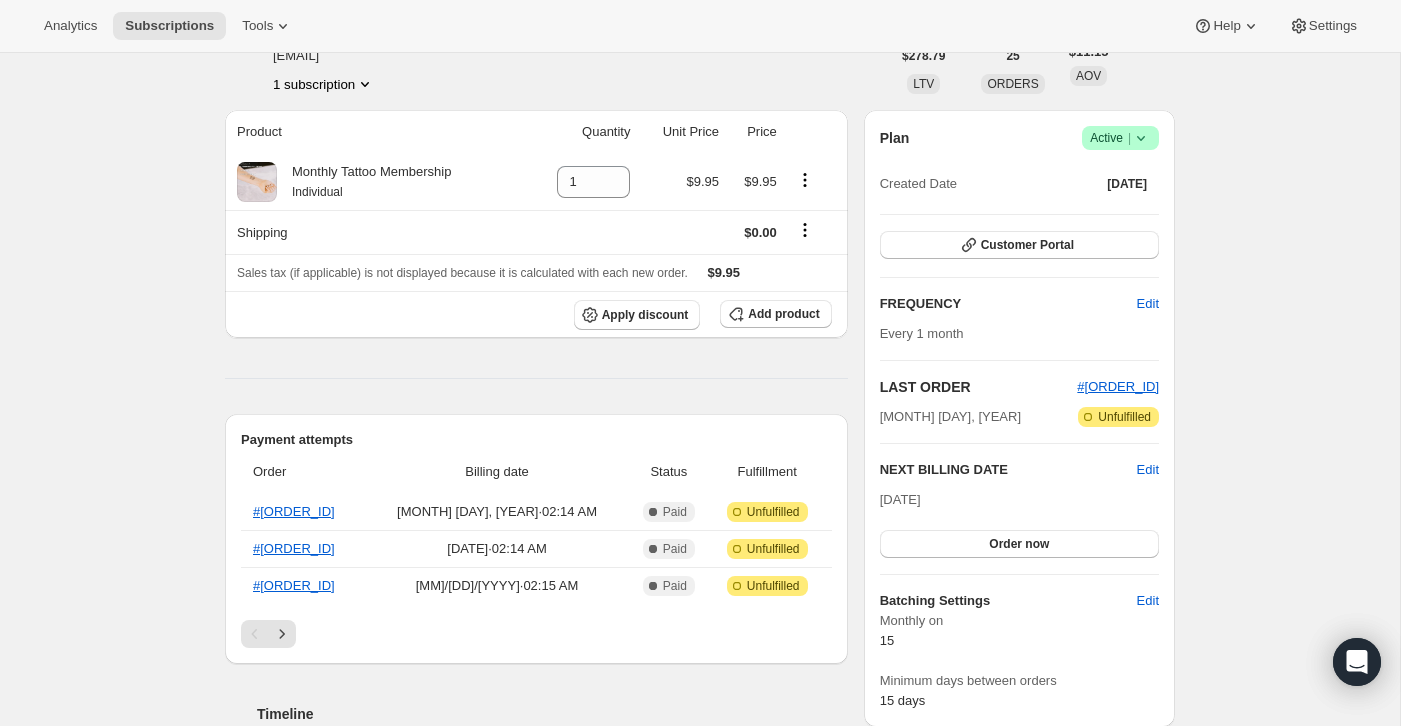 scroll, scrollTop: 0, scrollLeft: 0, axis: both 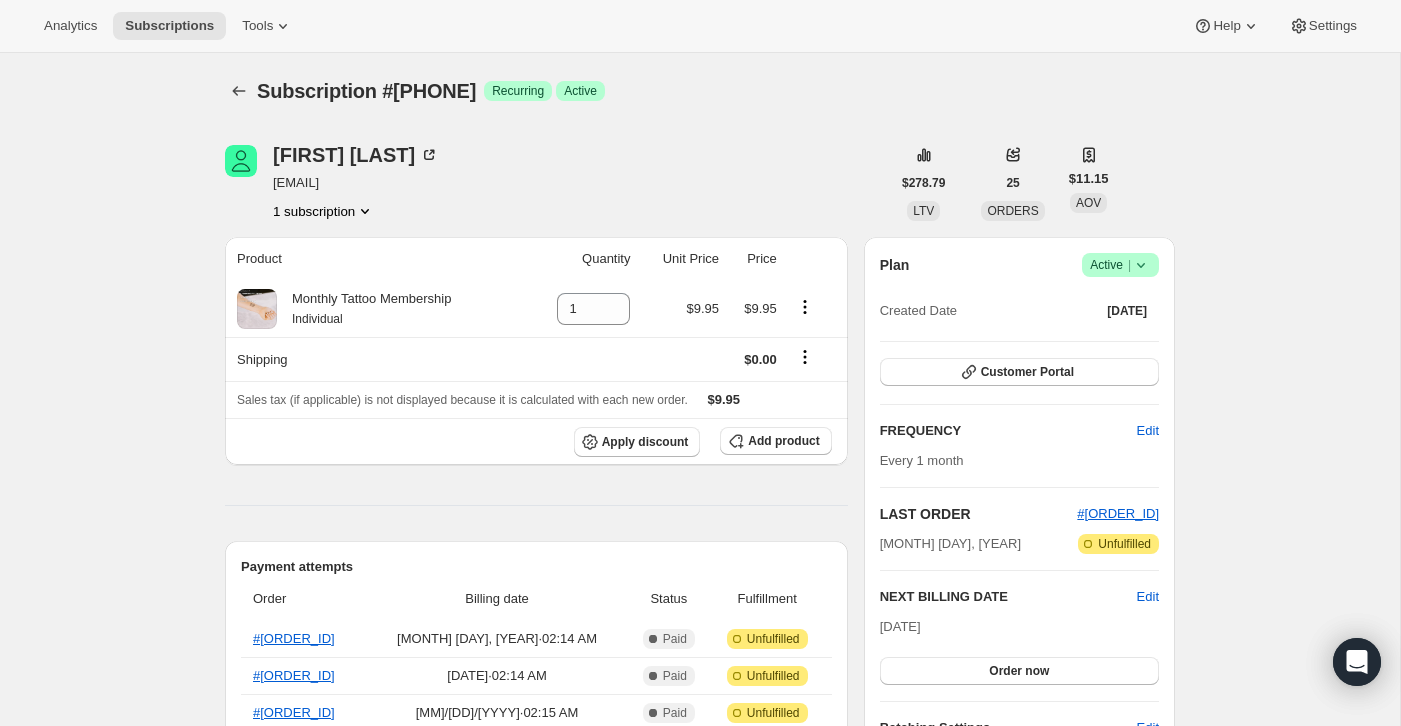 click on "Active |" at bounding box center [1120, 265] 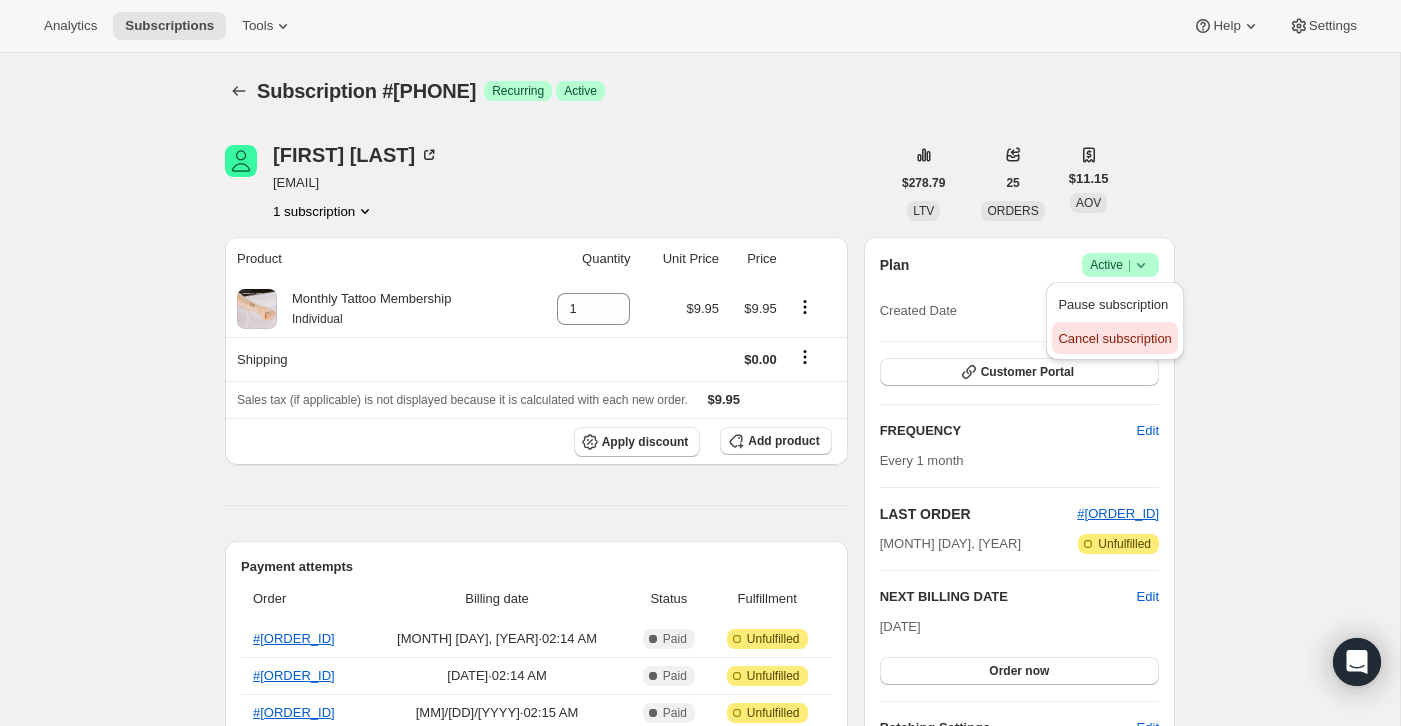 click on "Cancel subscription" at bounding box center [1114, 338] 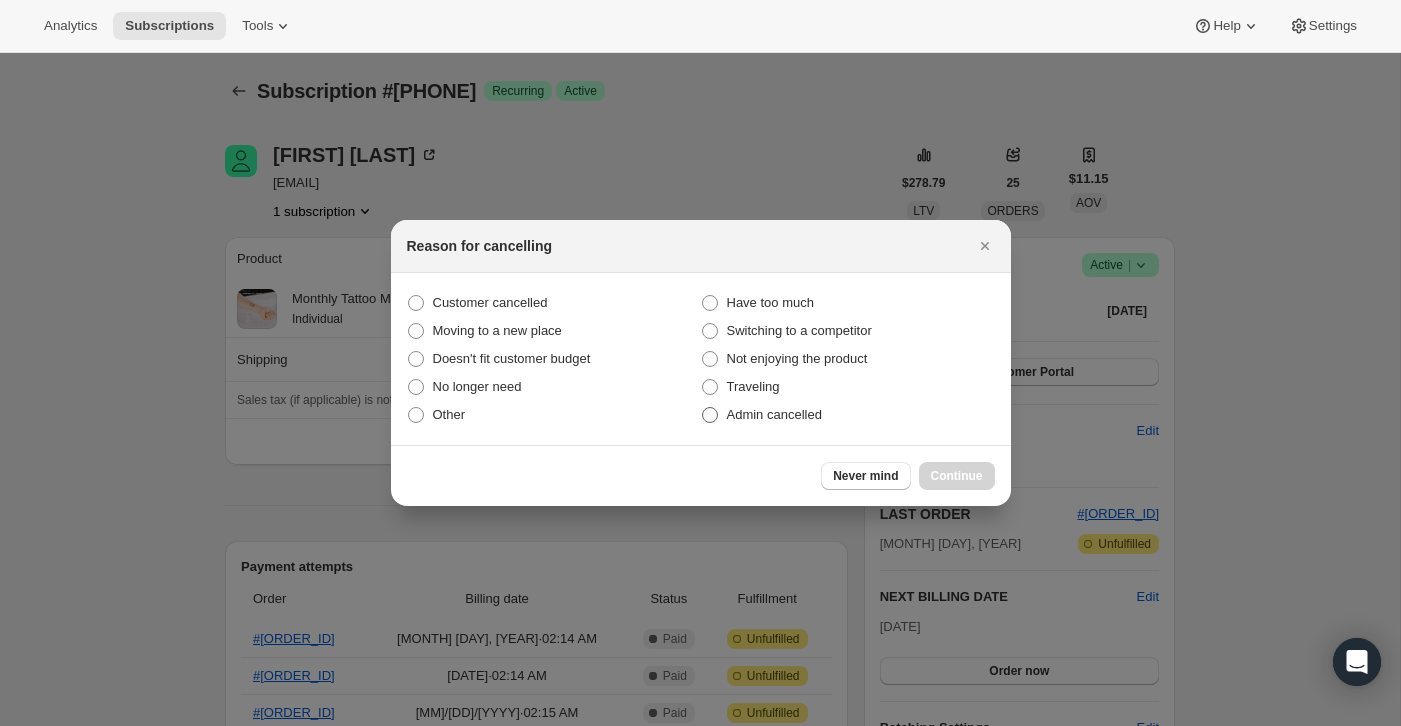 click on "Admin cancelled" at bounding box center (848, 415) 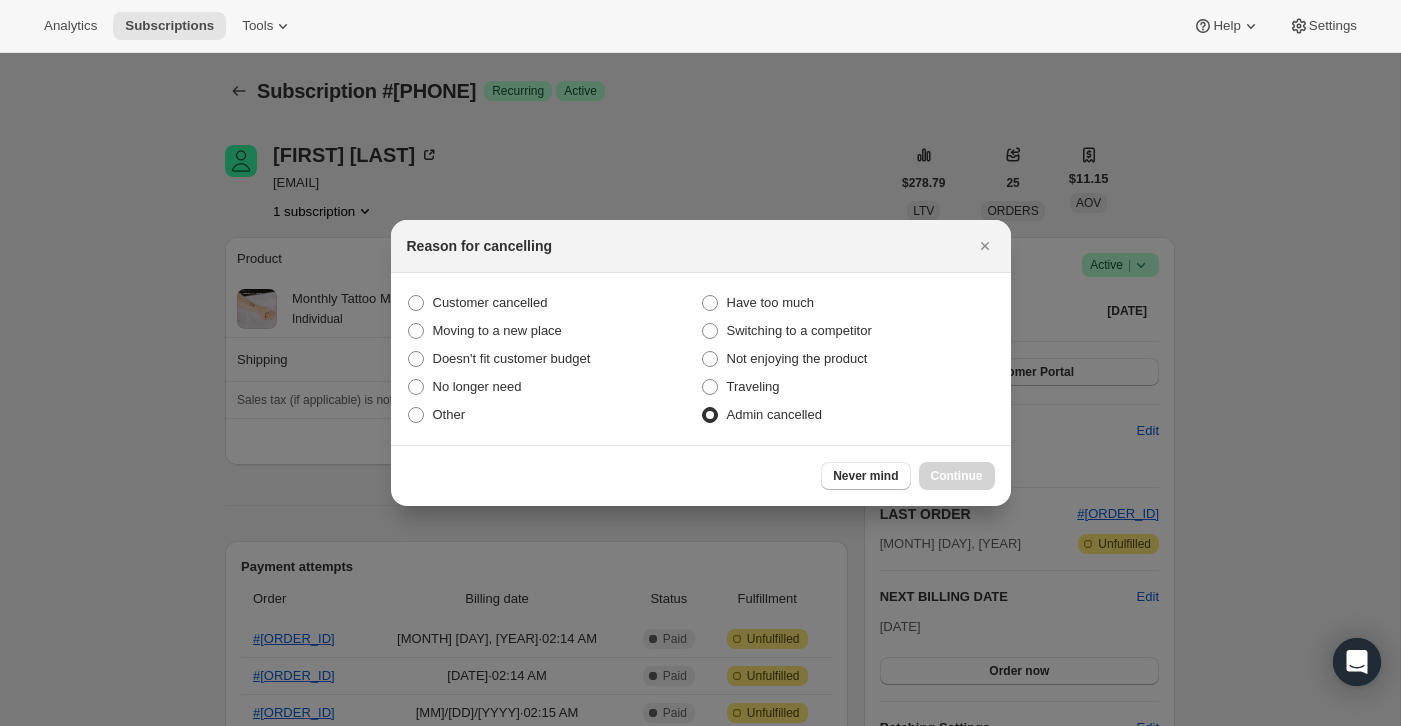 radio on "true" 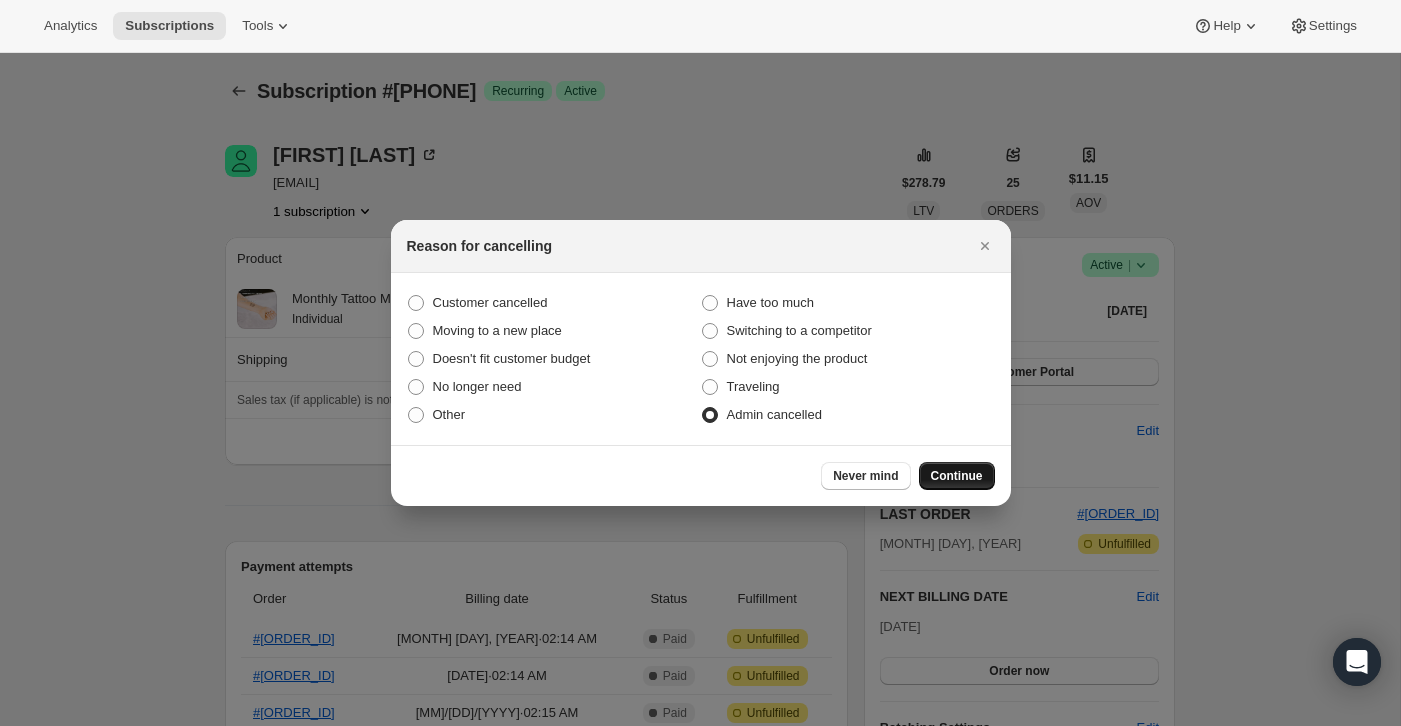 click on "Continue" at bounding box center [957, 476] 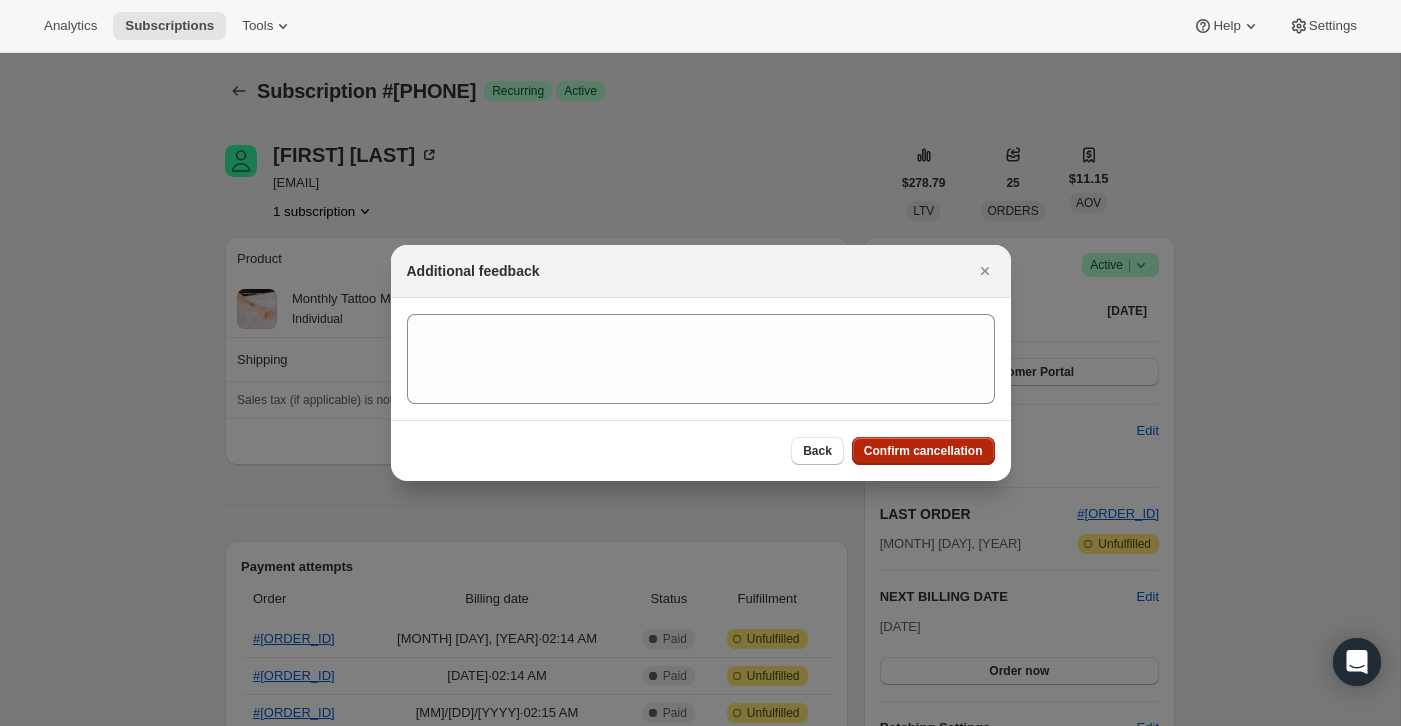 click on "Confirm cancellation" at bounding box center [923, 451] 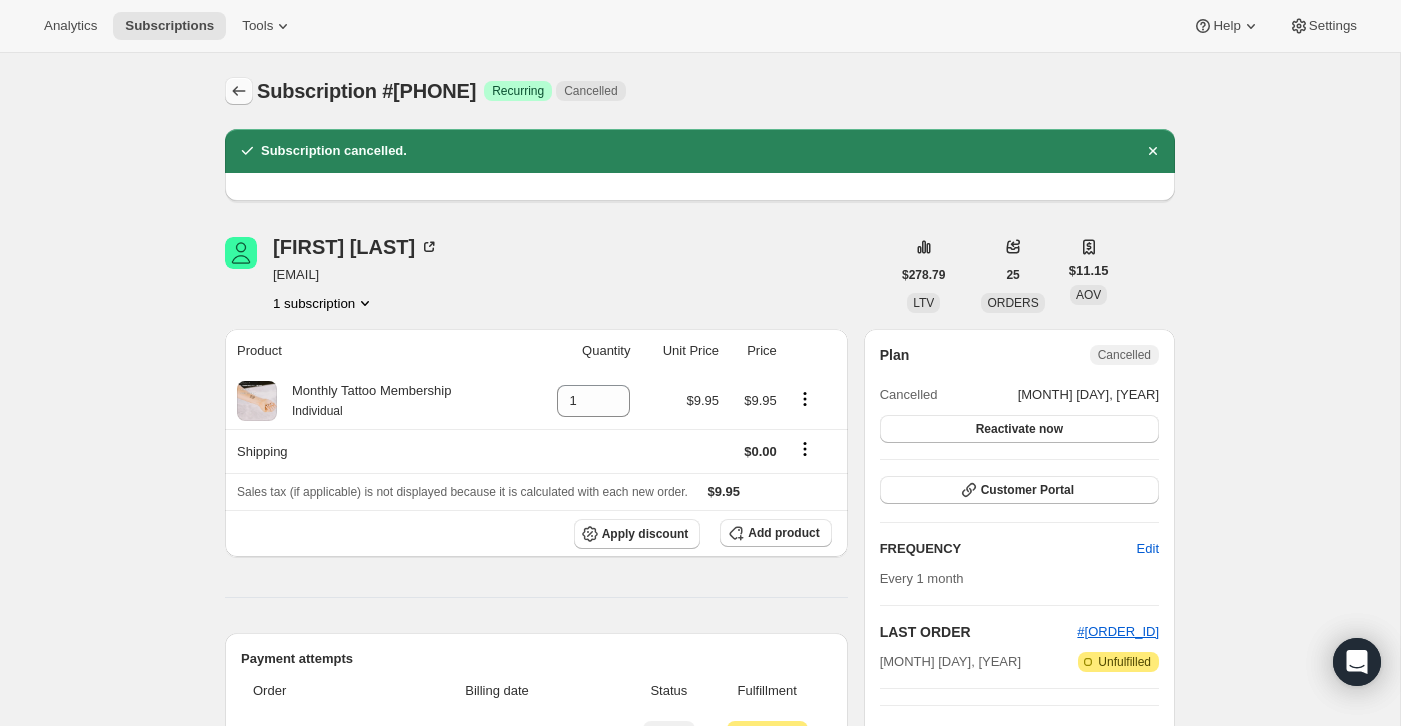 click at bounding box center [239, 91] 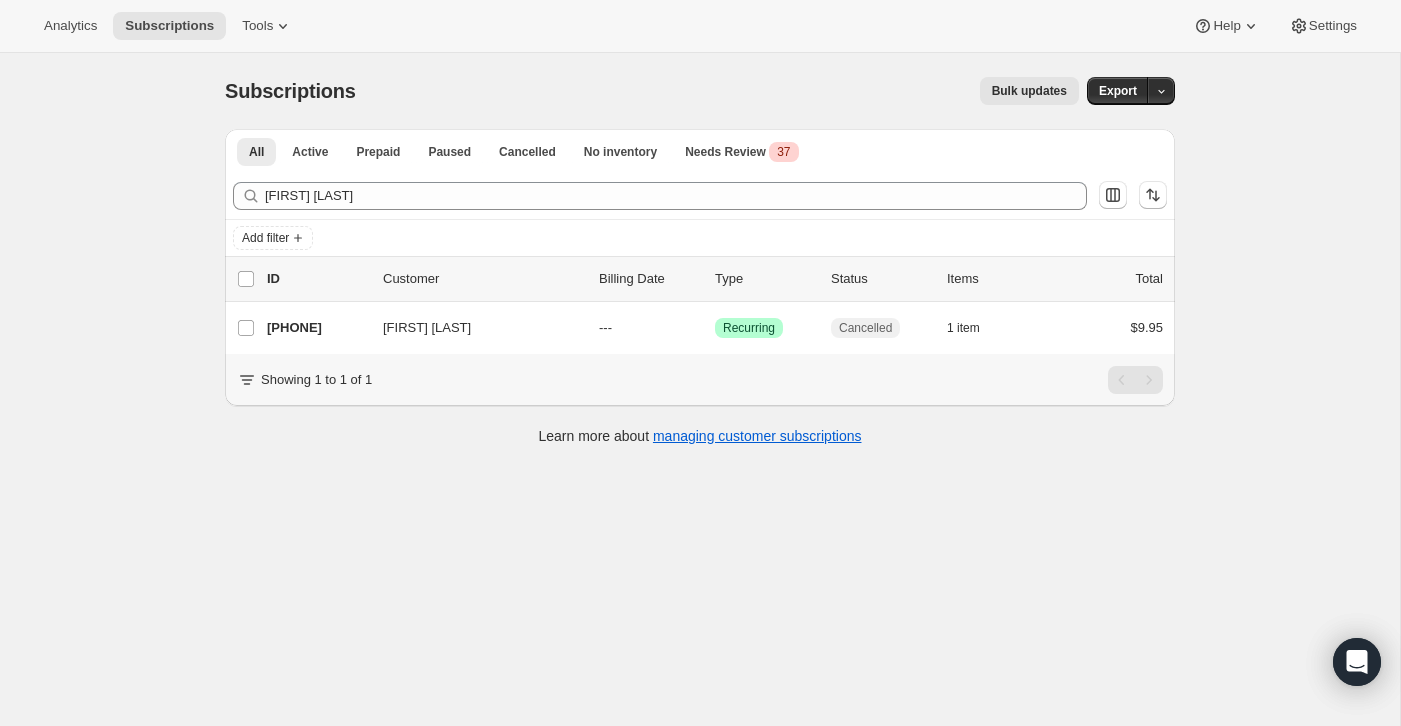 click on "Filter subscribers [FIRST] [LAST] Clear" at bounding box center [700, 196] 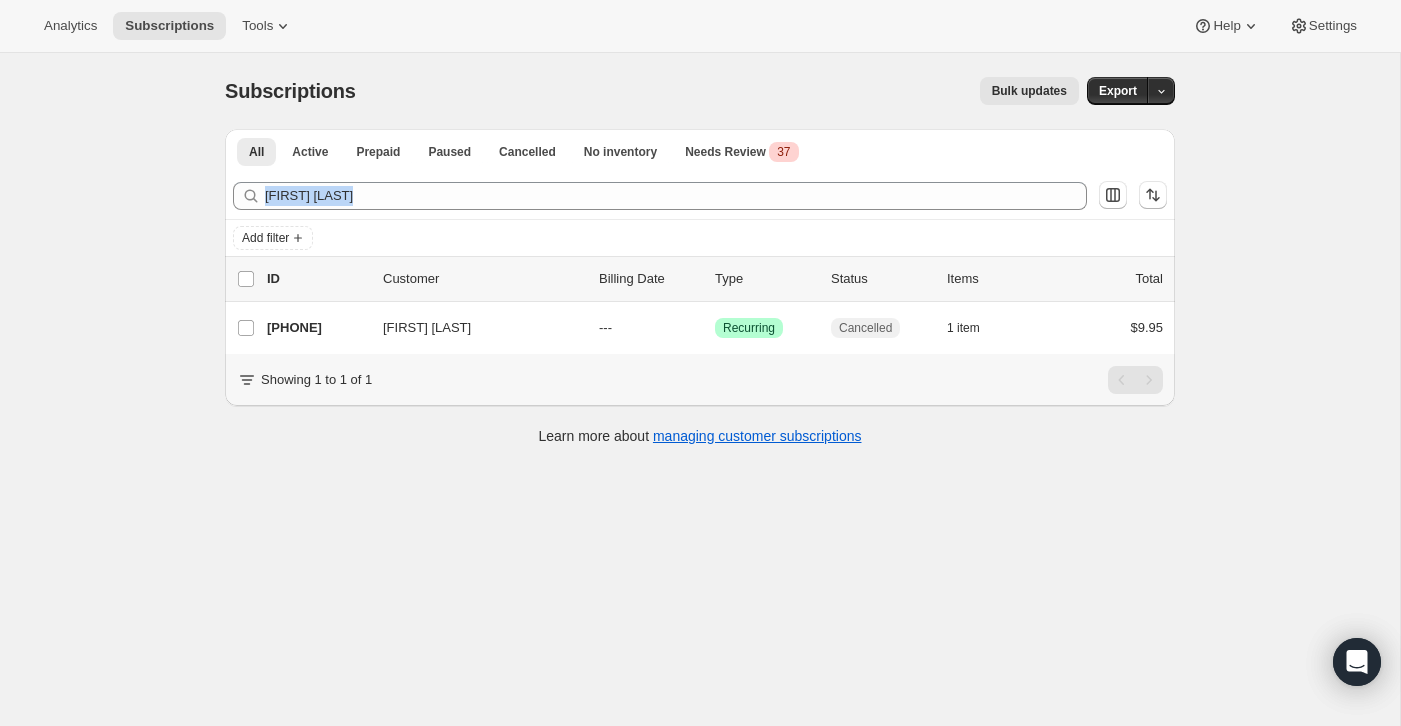 click on "Filter subscribers [FIRST] [LAST] Clear" at bounding box center [700, 196] 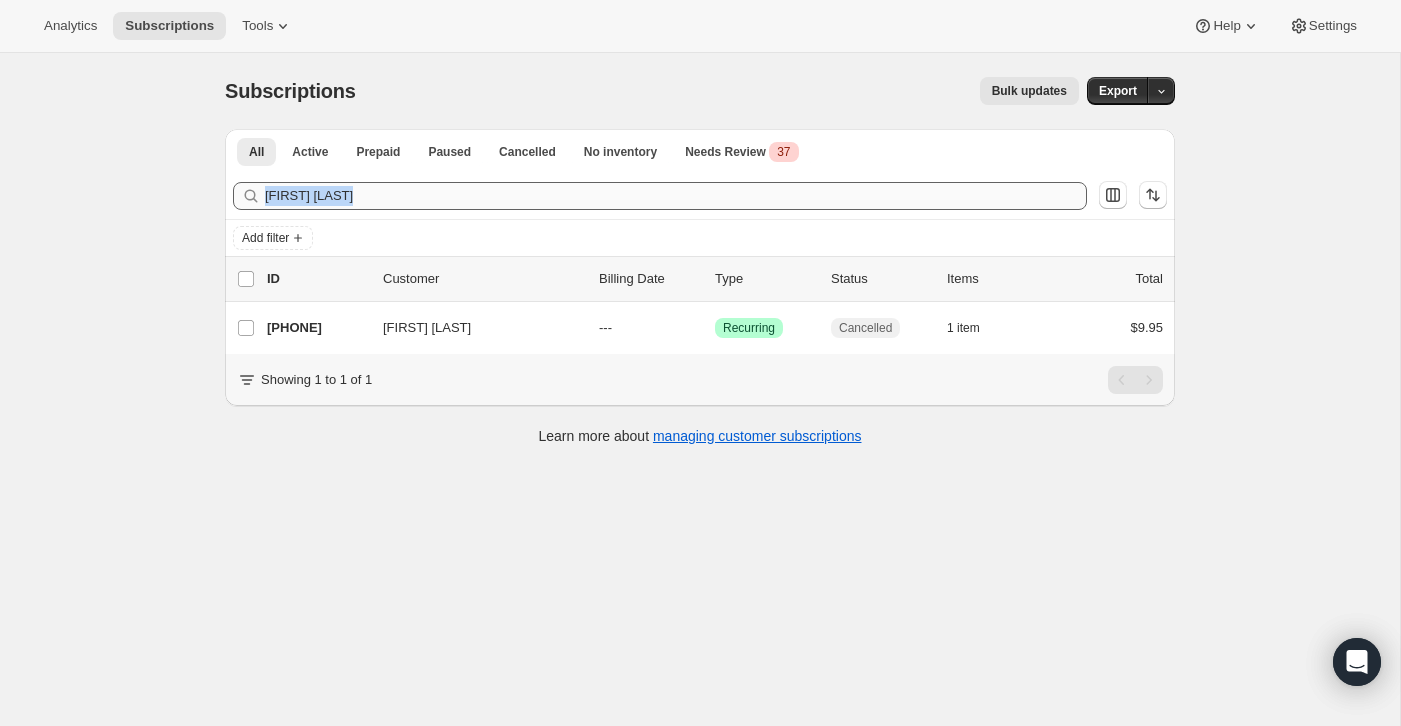 click on "[FIRST] [LAST]" at bounding box center (676, 196) 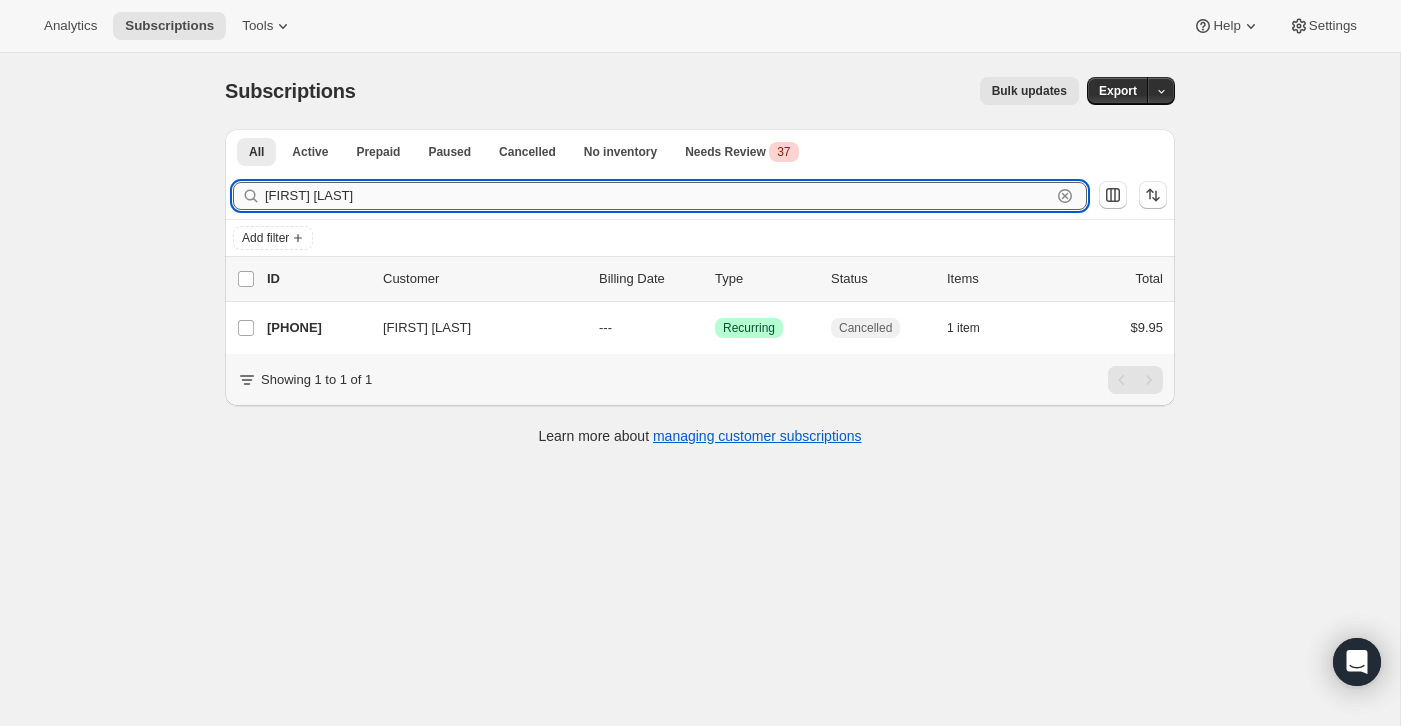 click on "[FIRST] [LAST]" at bounding box center (658, 196) 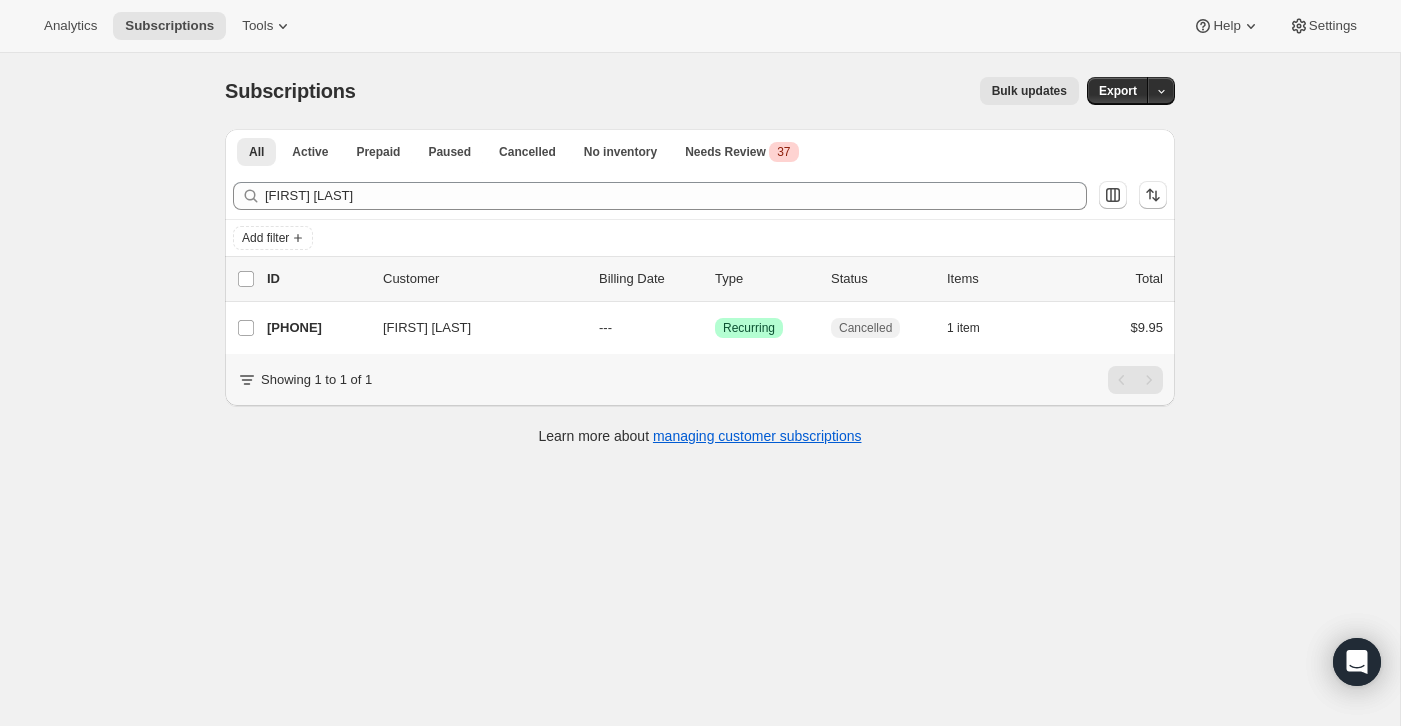 click on "Filter subscribers [FIRST] [LAST] Clear" at bounding box center [700, 196] 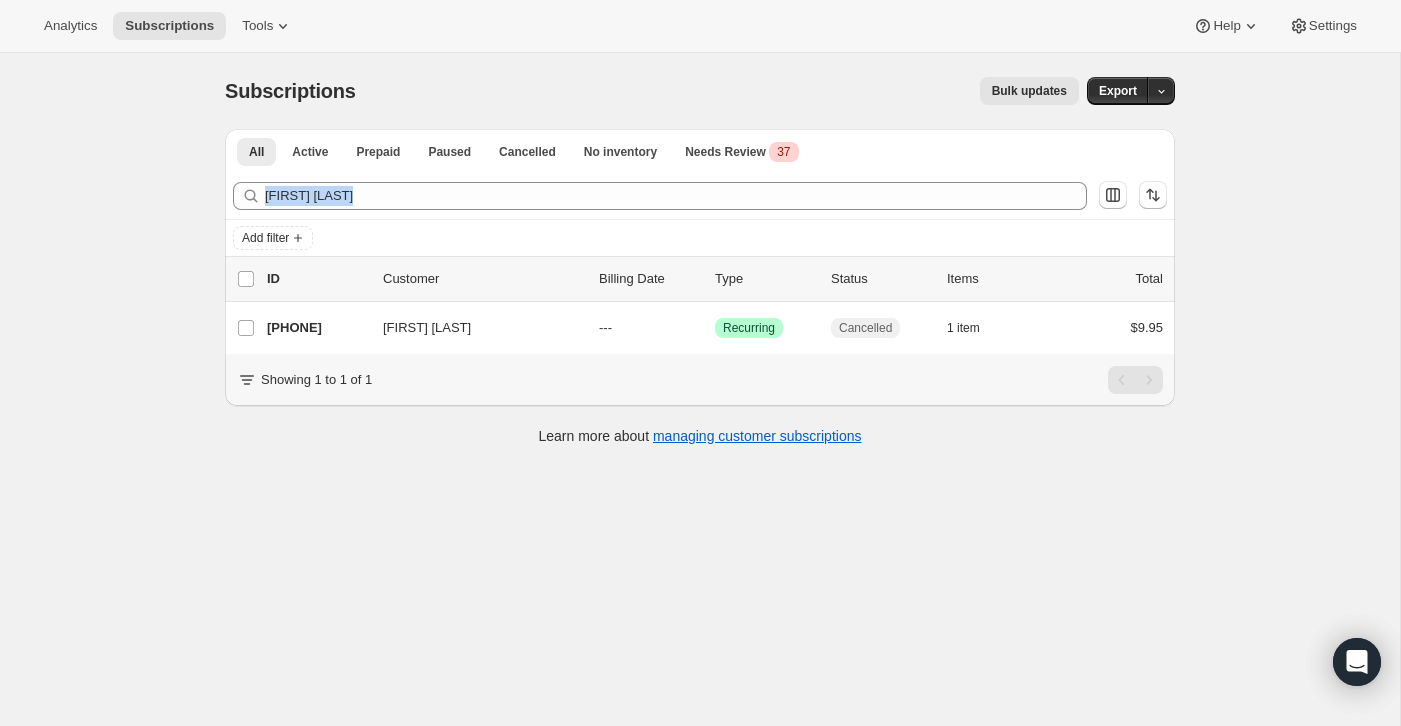 click on "Filter subscribers [FIRST] [LAST] Clear" at bounding box center [700, 196] 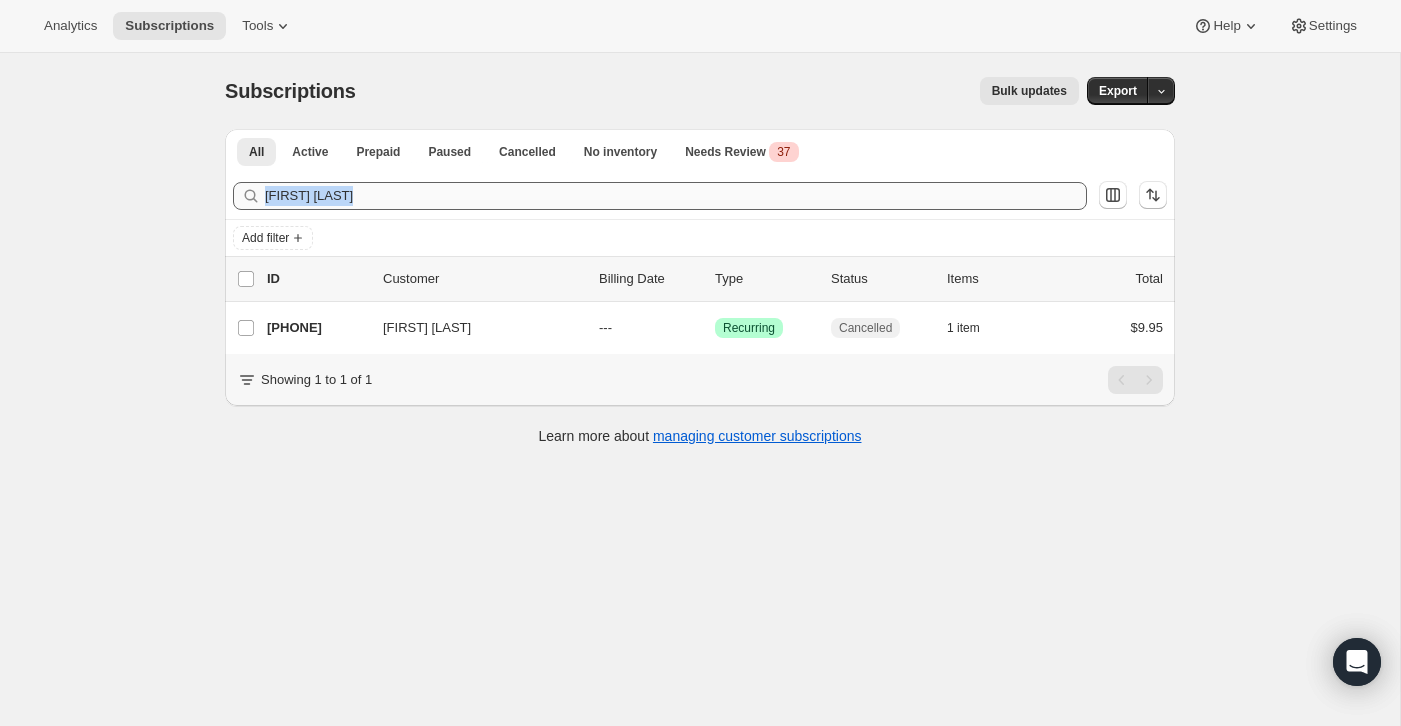click on "[FIRST] [LAST]" at bounding box center [676, 196] 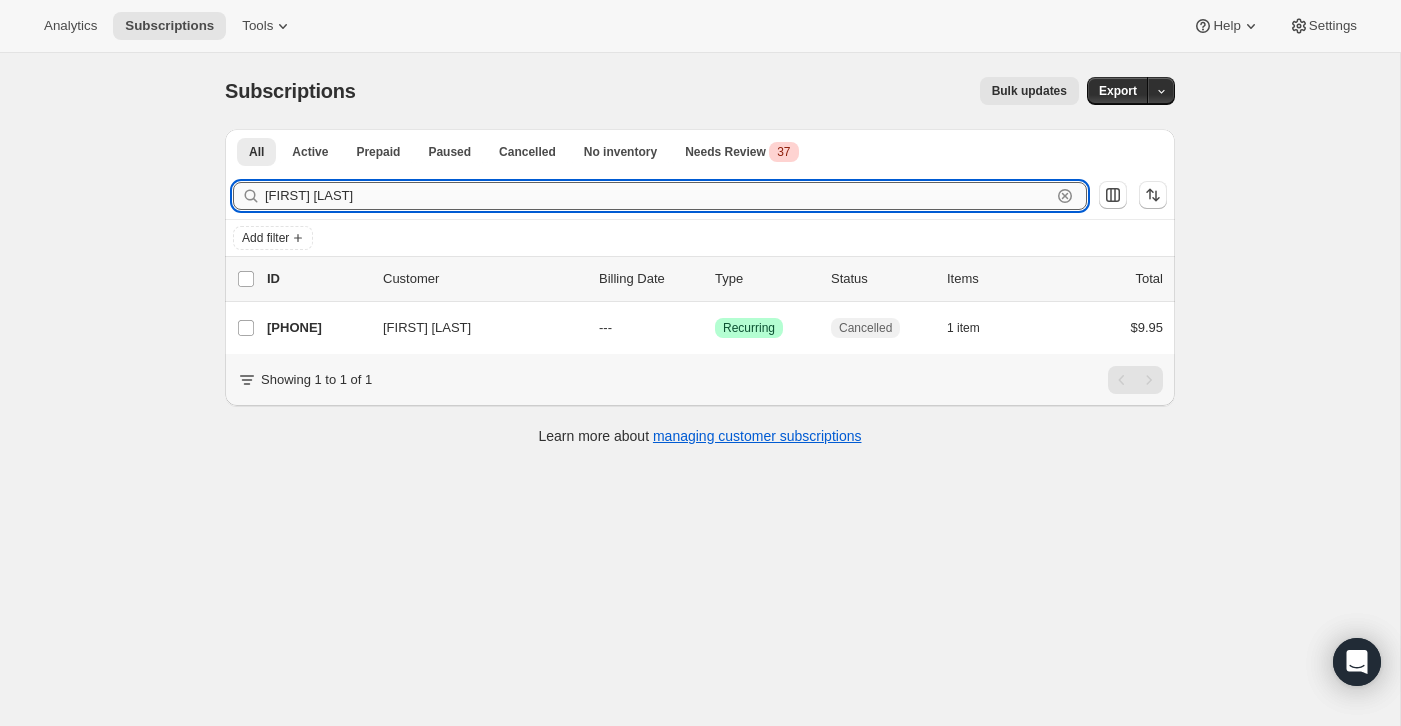 click on "[FIRST] [LAST]" at bounding box center [658, 196] 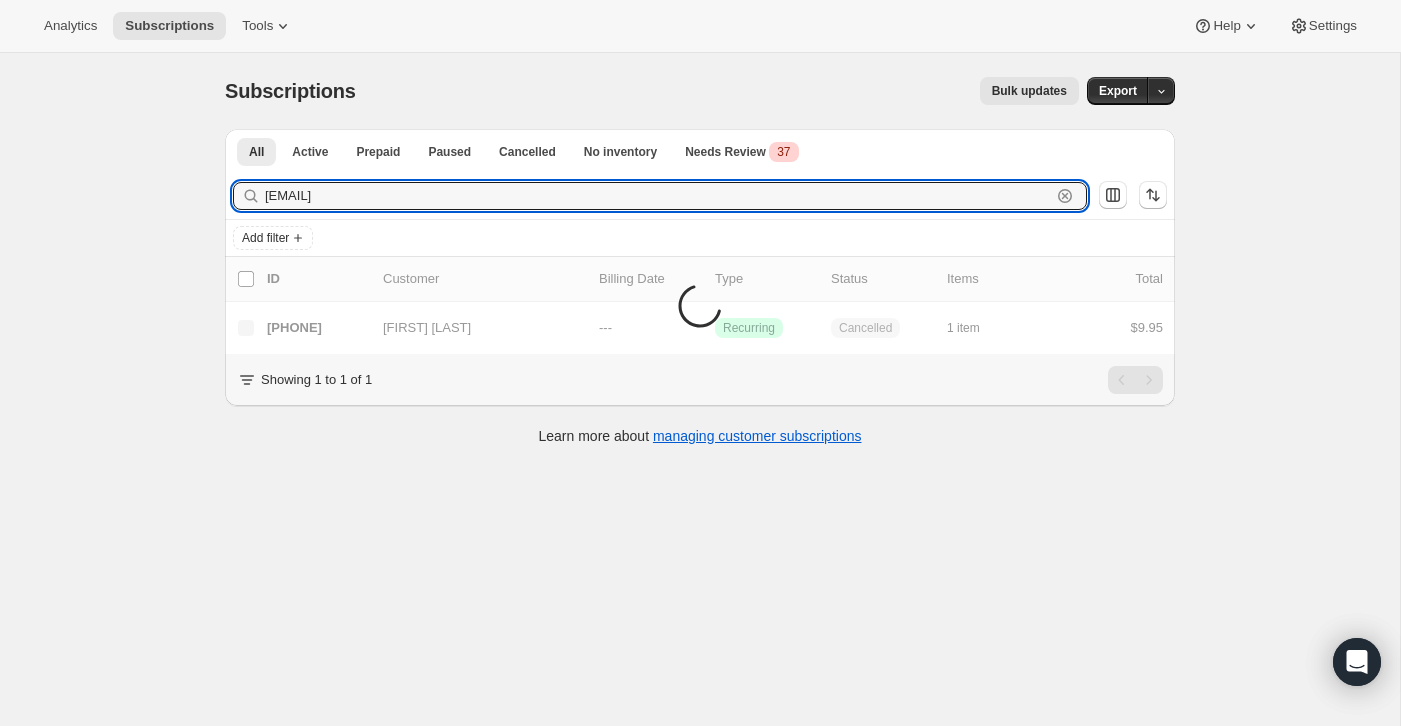 type on "[EMAIL]" 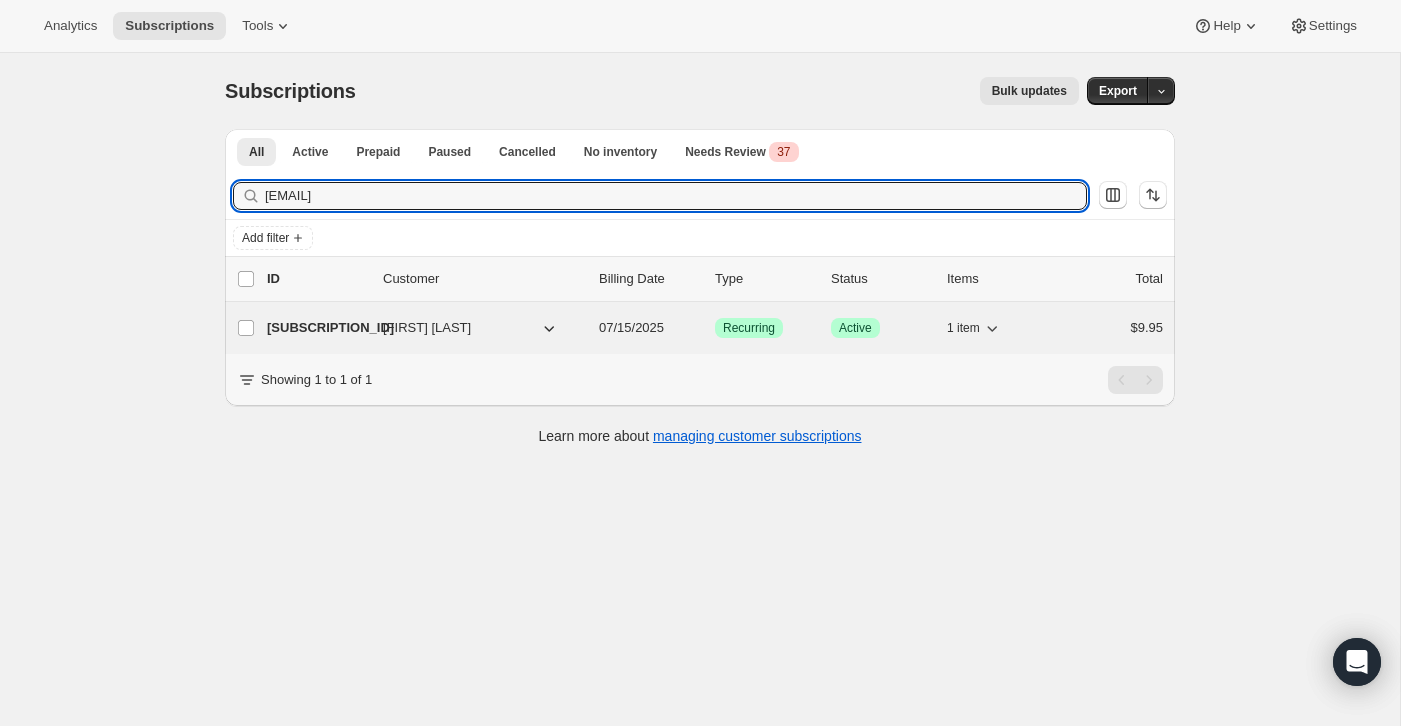 click on "$9.95" at bounding box center [1113, 328] 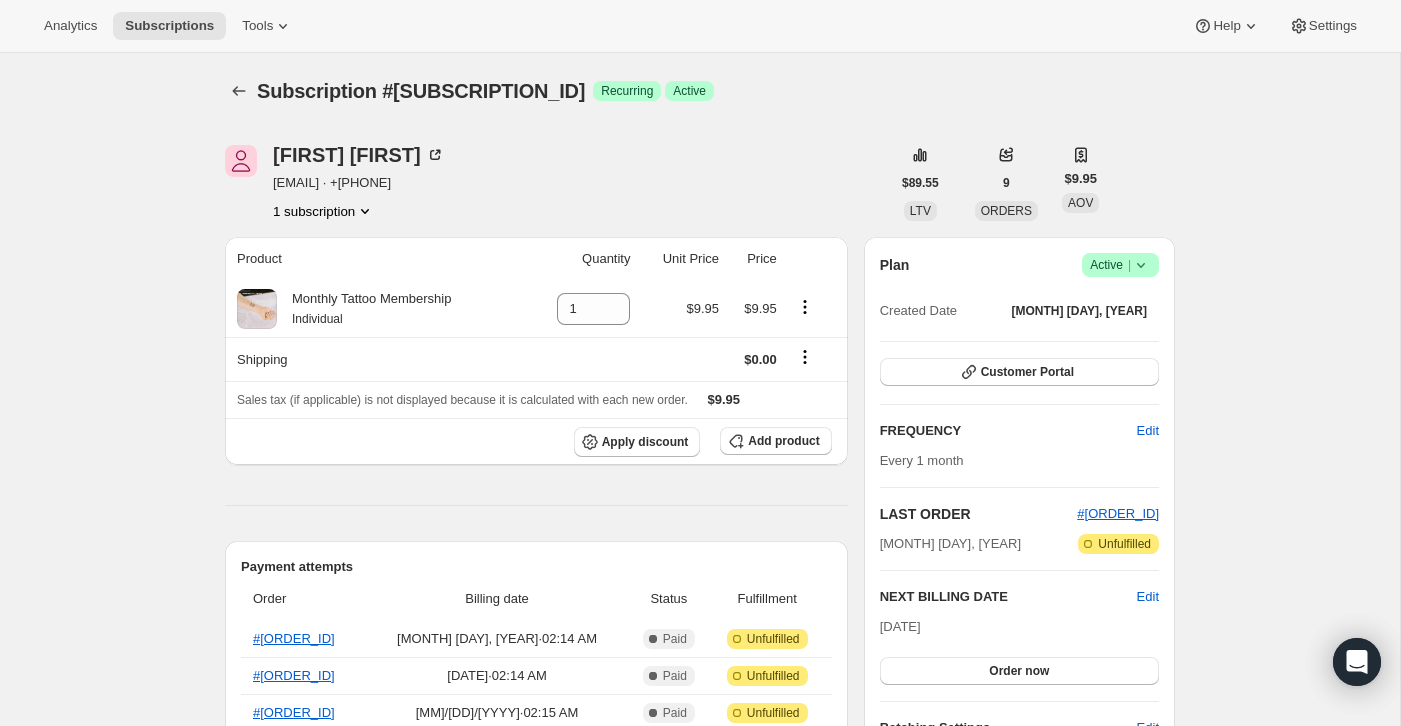 click on "Success Active |" at bounding box center (1120, 265) 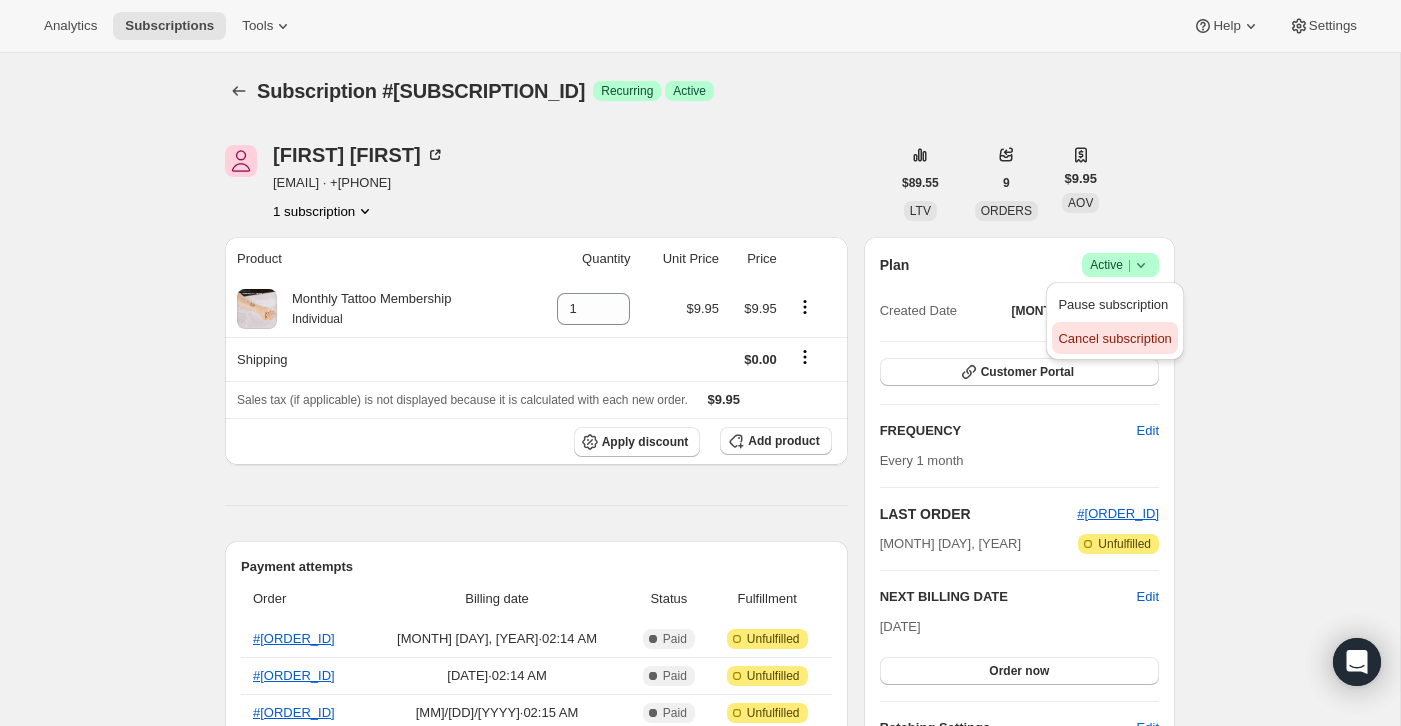 click on "Cancel subscription" at bounding box center (1114, 338) 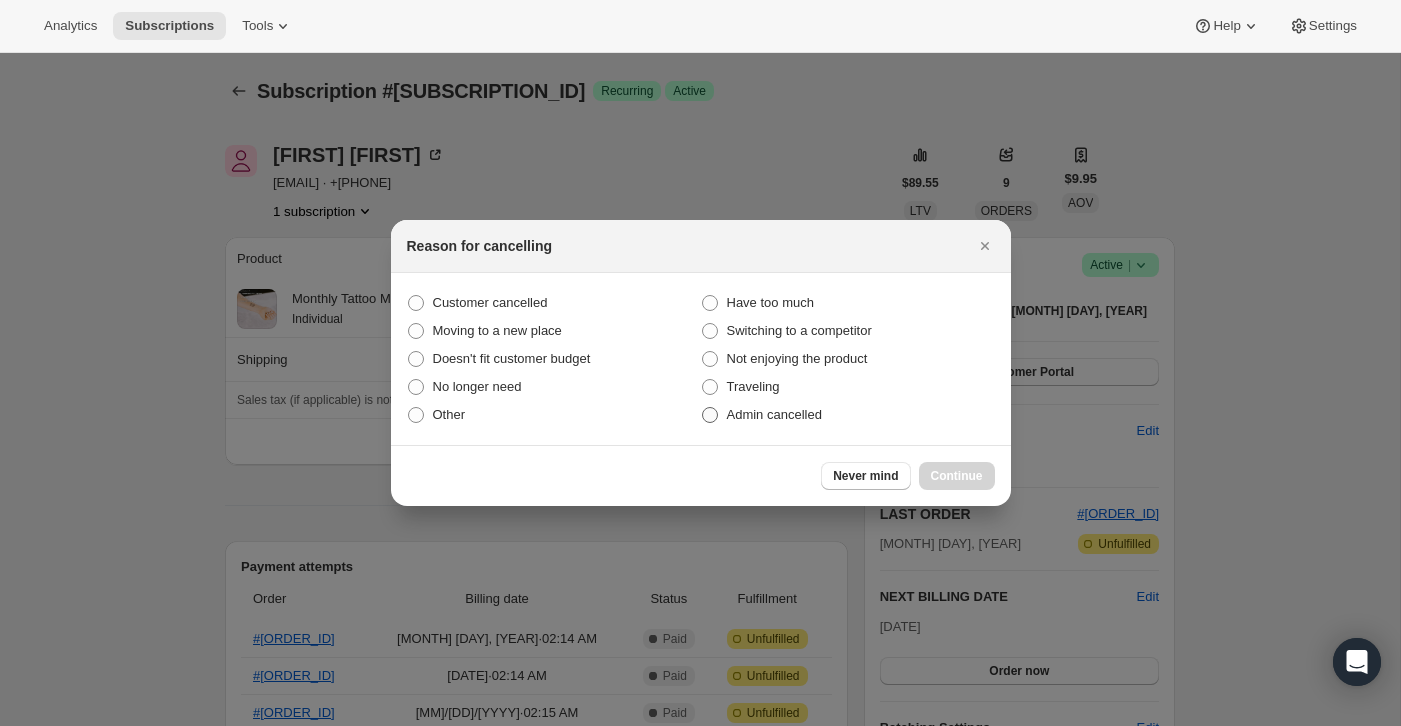 click on "Admin cancelled" at bounding box center [848, 415] 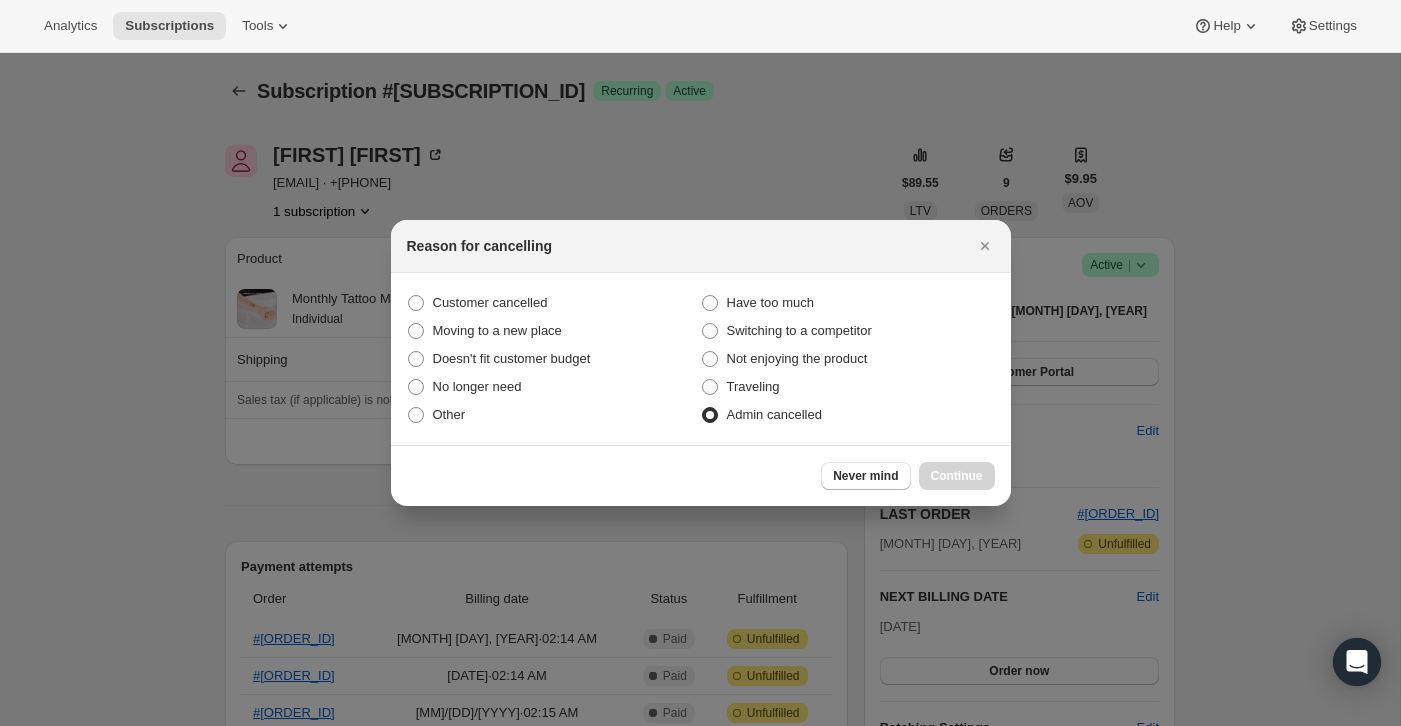 radio on "true" 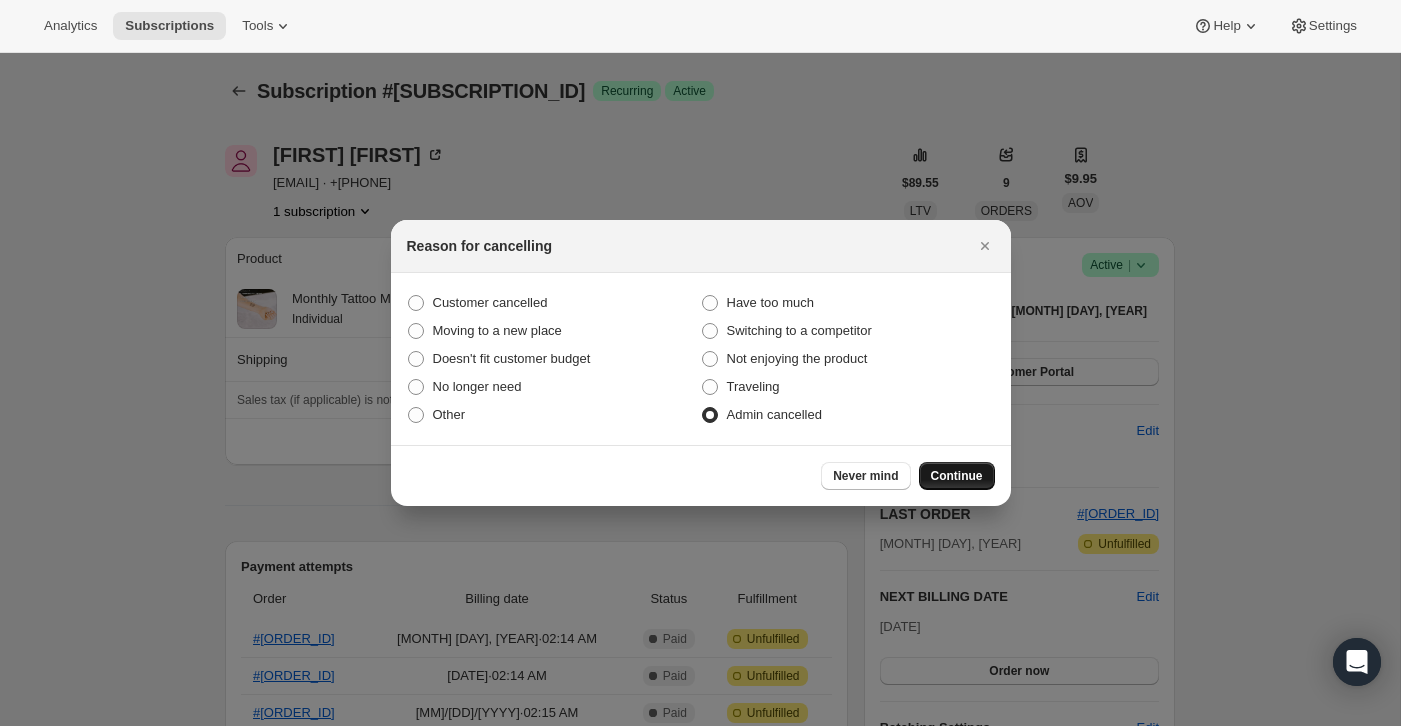 click on "Continue" at bounding box center [957, 476] 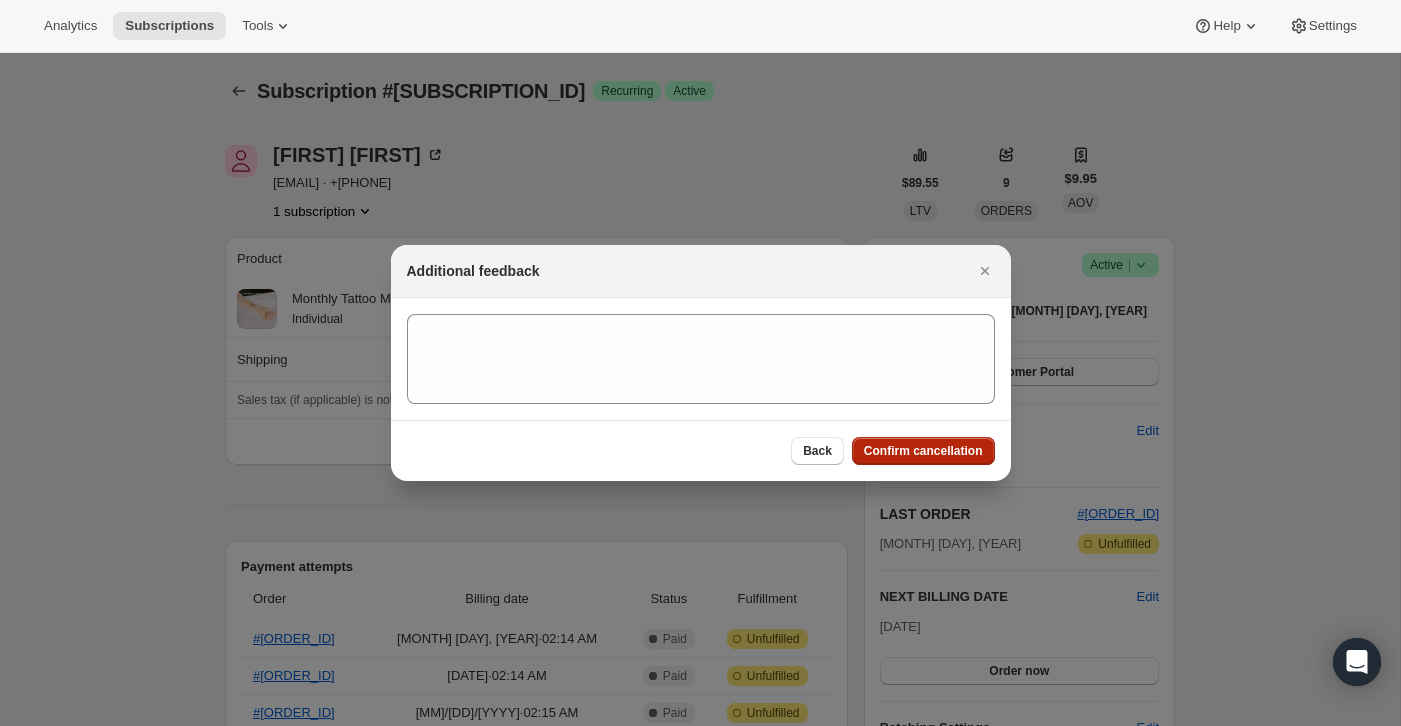 click on "Confirm cancellation" at bounding box center (923, 451) 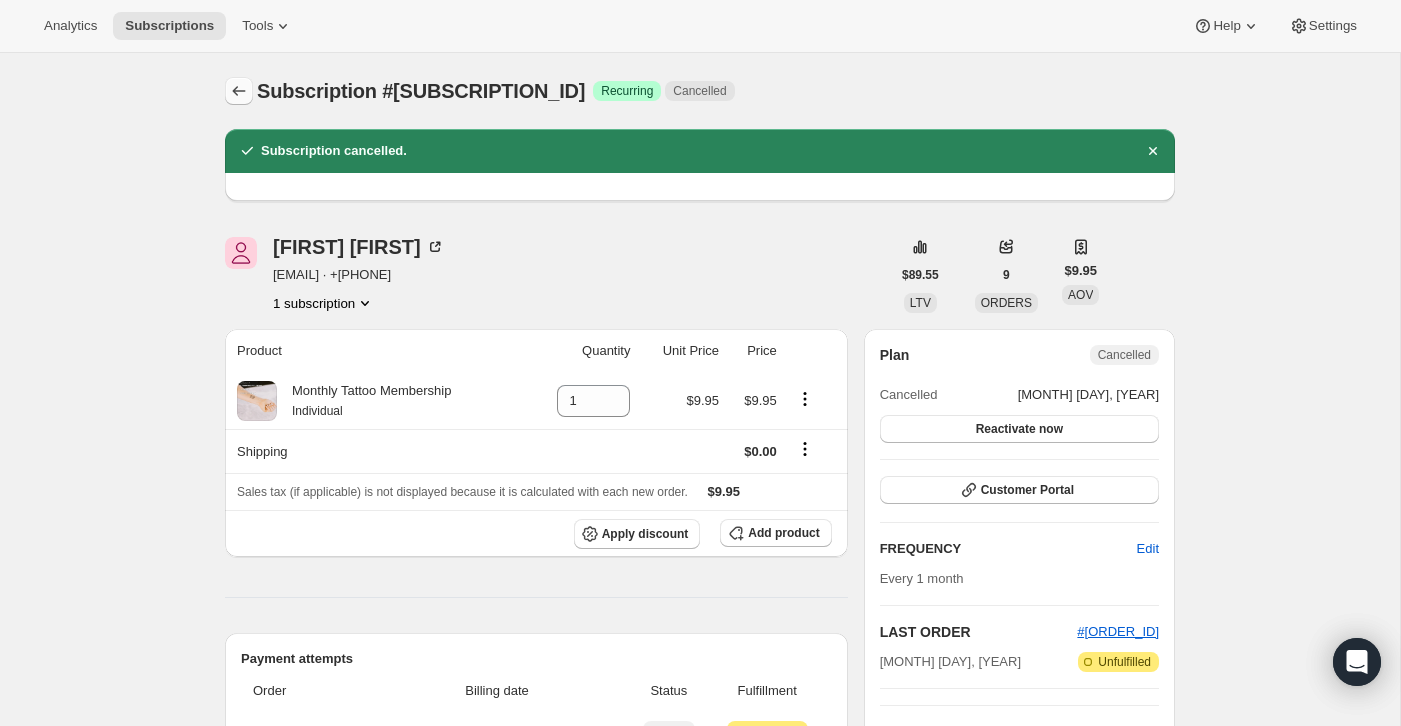 click at bounding box center (239, 91) 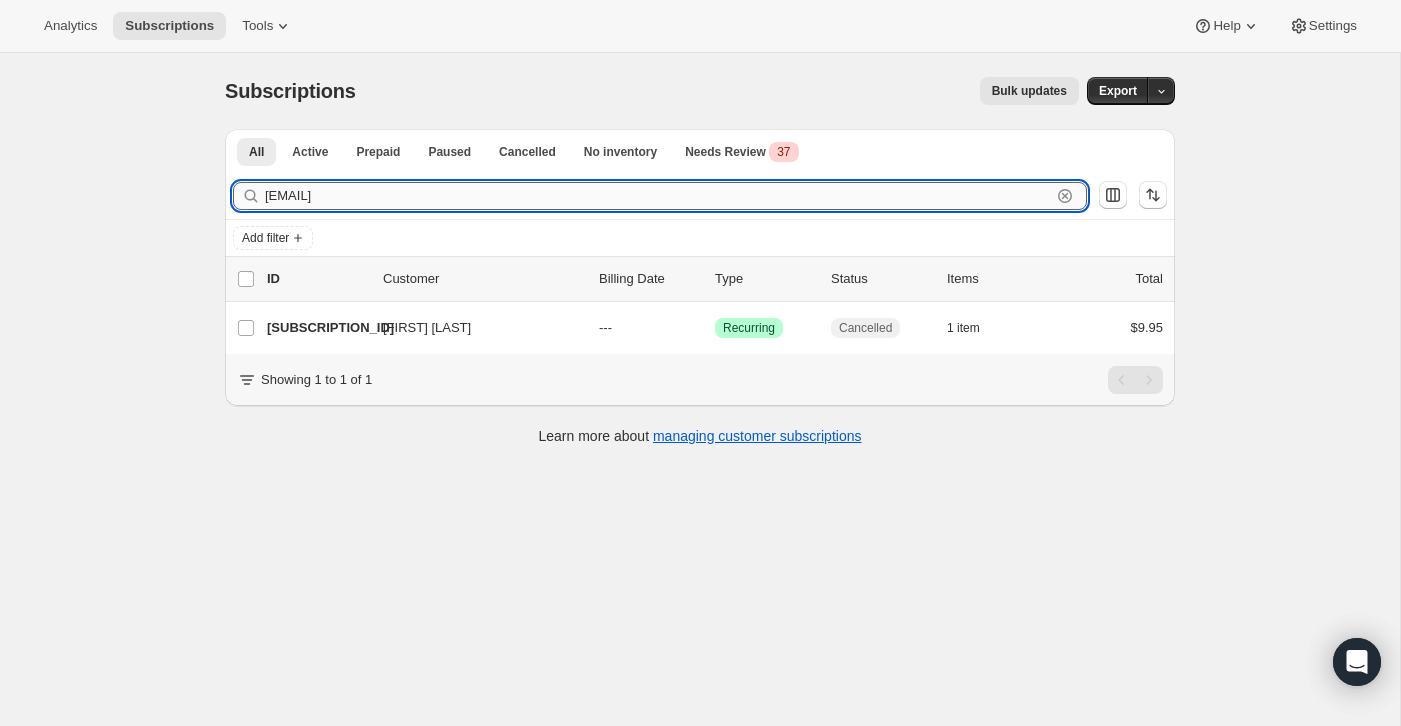 click on "[EMAIL]" at bounding box center [658, 196] 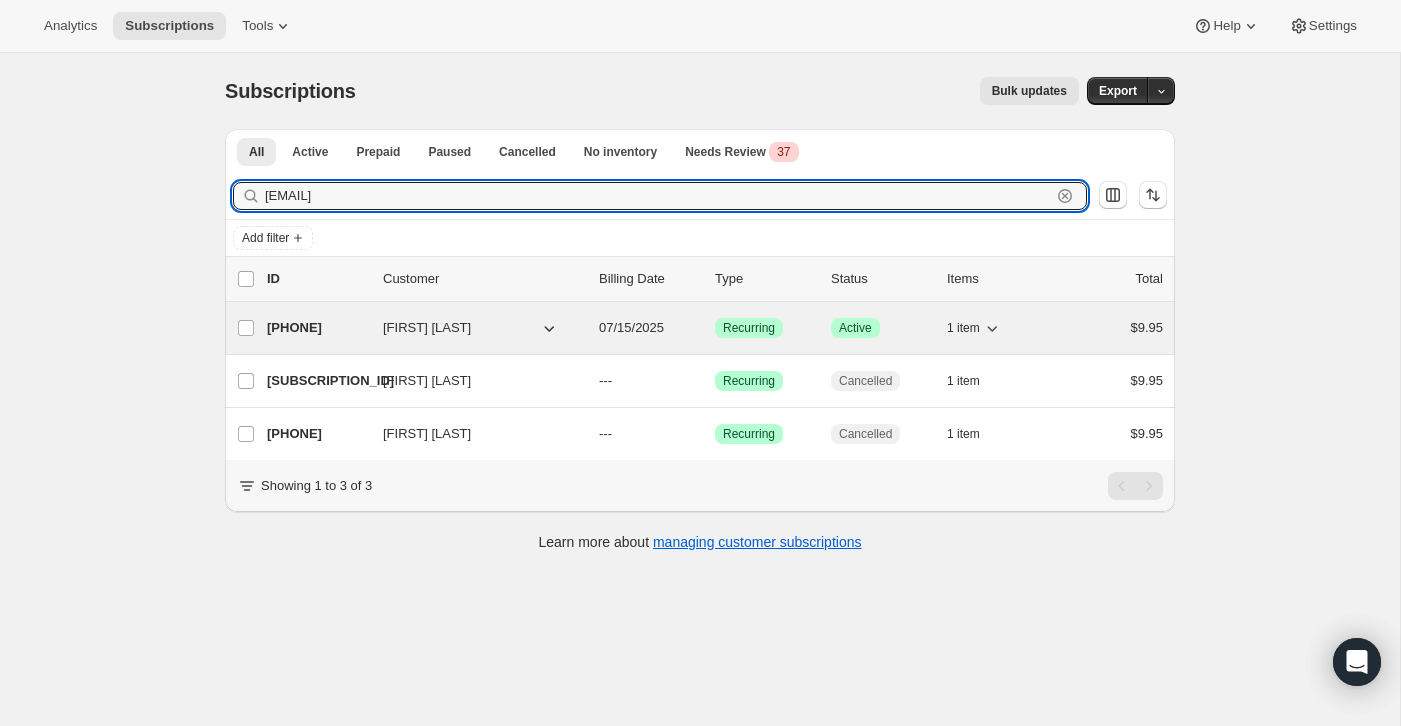 type on "[EMAIL]" 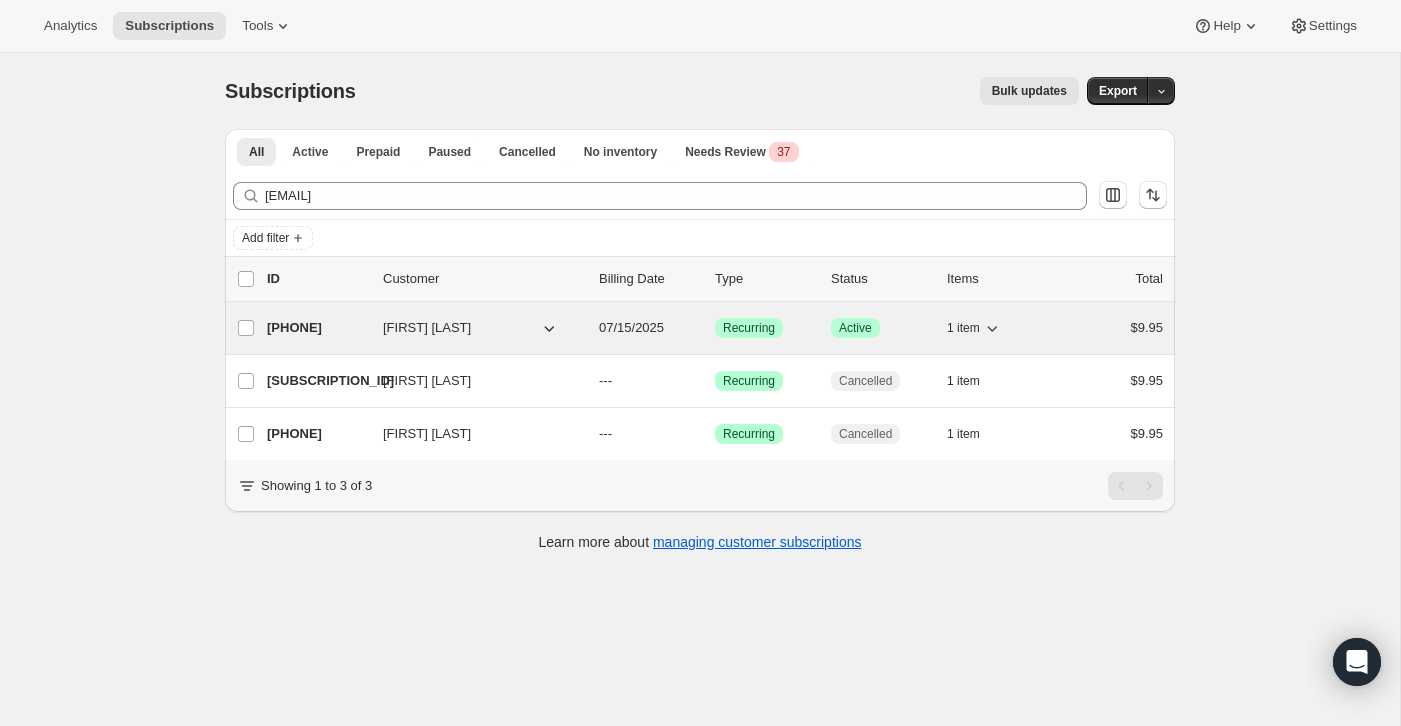 click on "1   item" at bounding box center [997, 328] 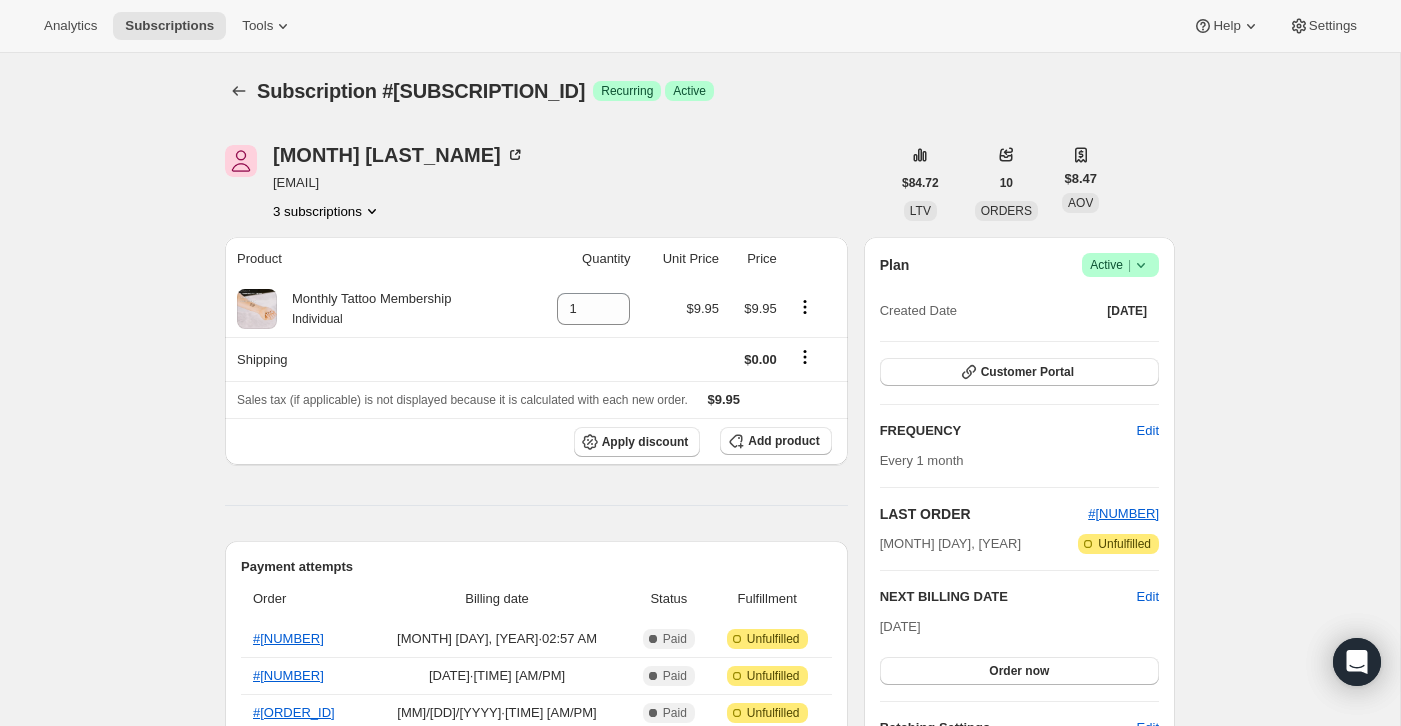 click at bounding box center (1141, 265) 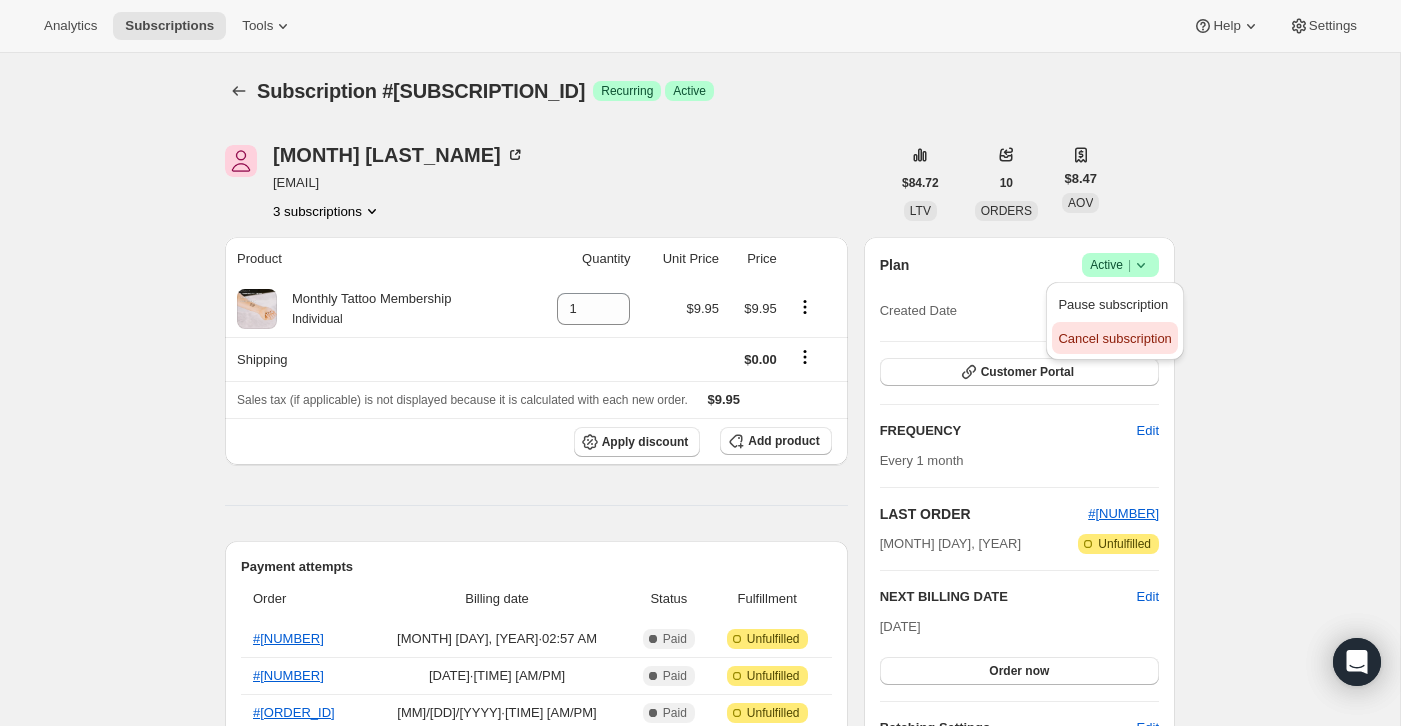 click on "Cancel subscription" at bounding box center [1114, 338] 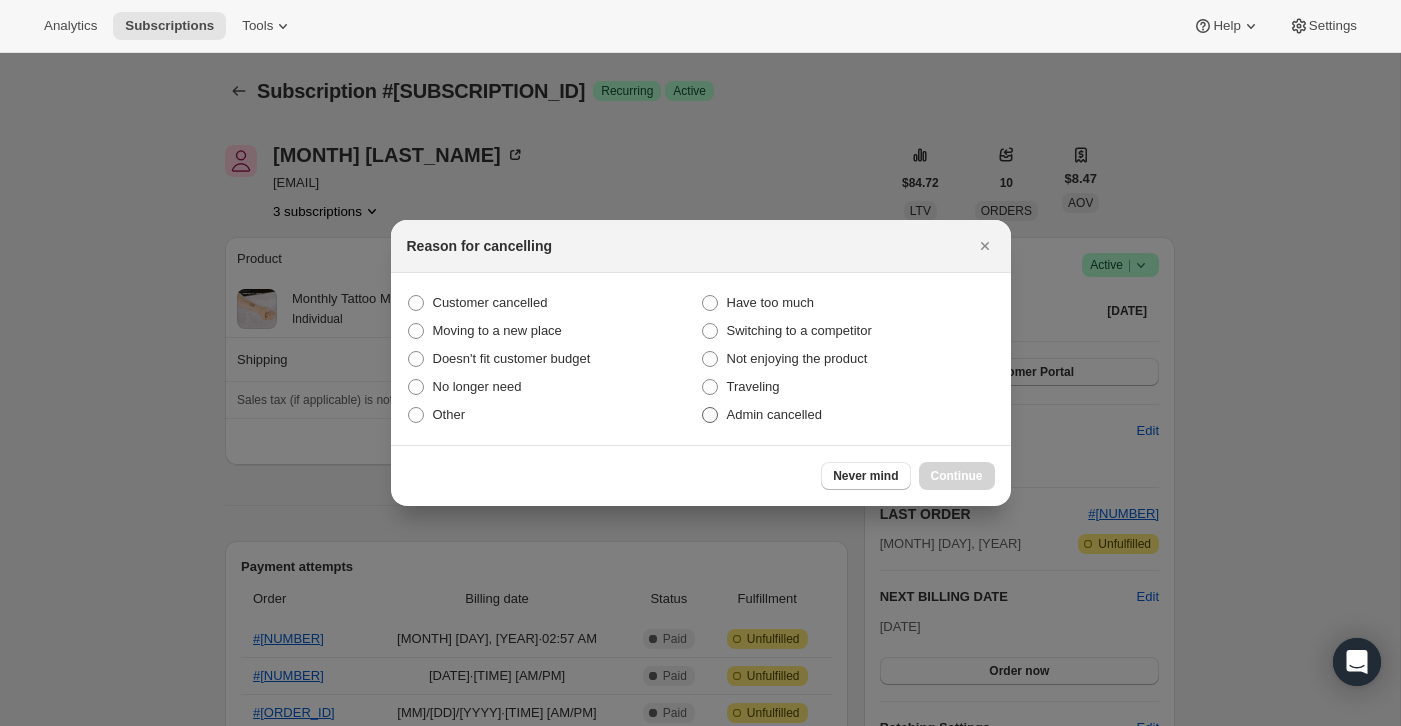 click on "Admin cancelled" at bounding box center [848, 415] 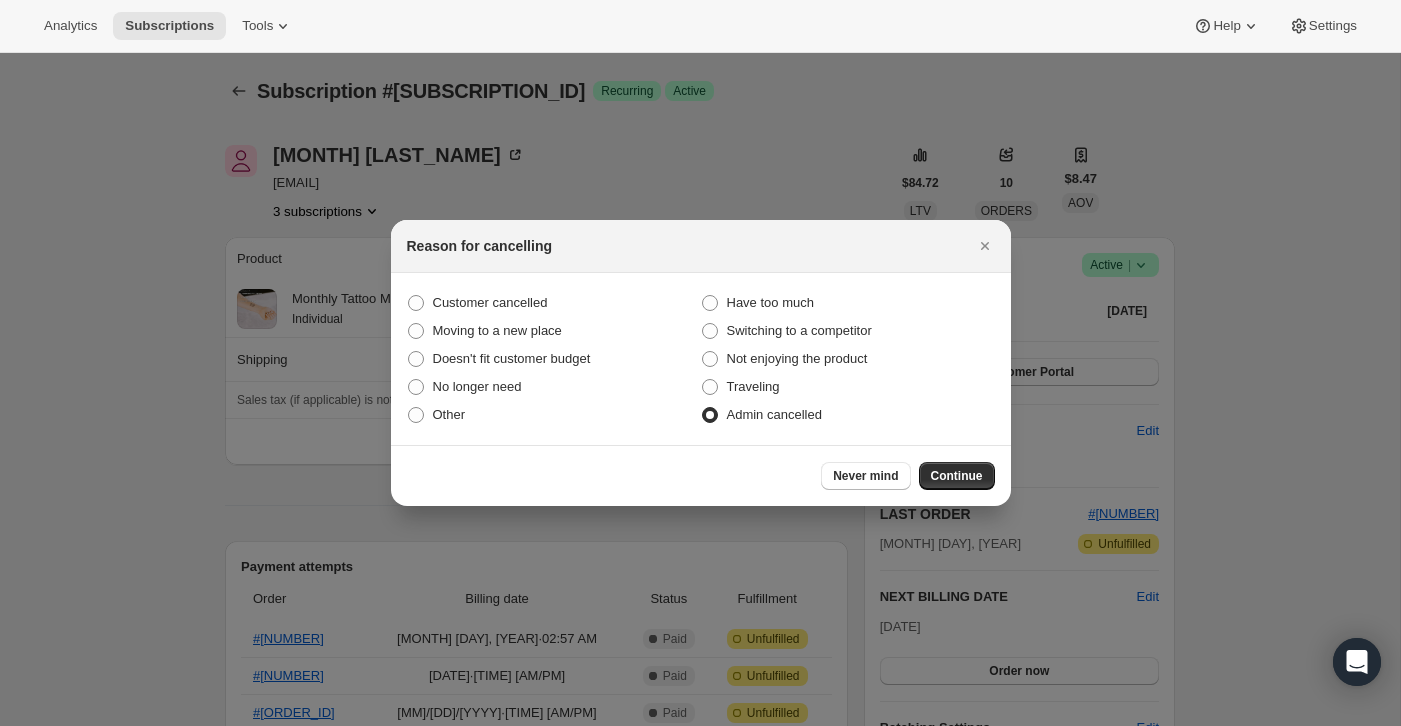 click on "Never mind Continue" at bounding box center [701, 475] 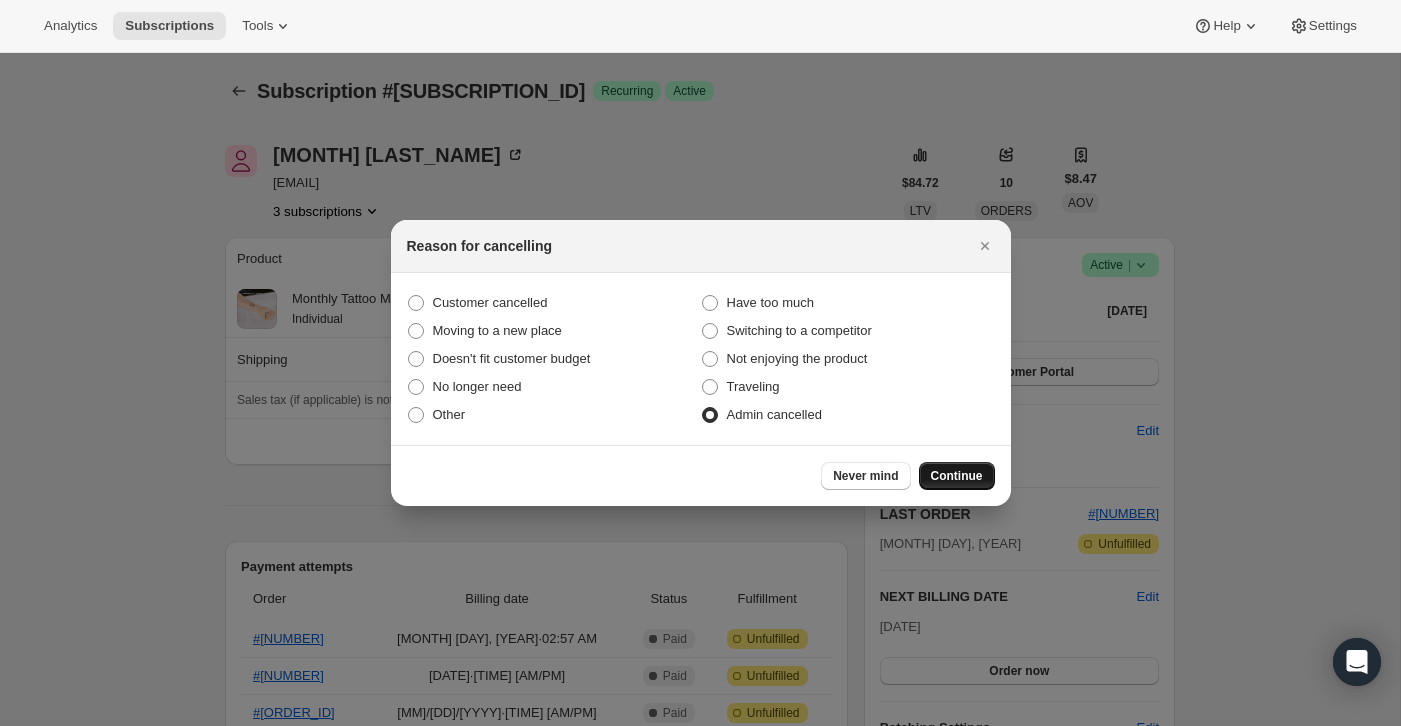 click on "Continue" at bounding box center (957, 476) 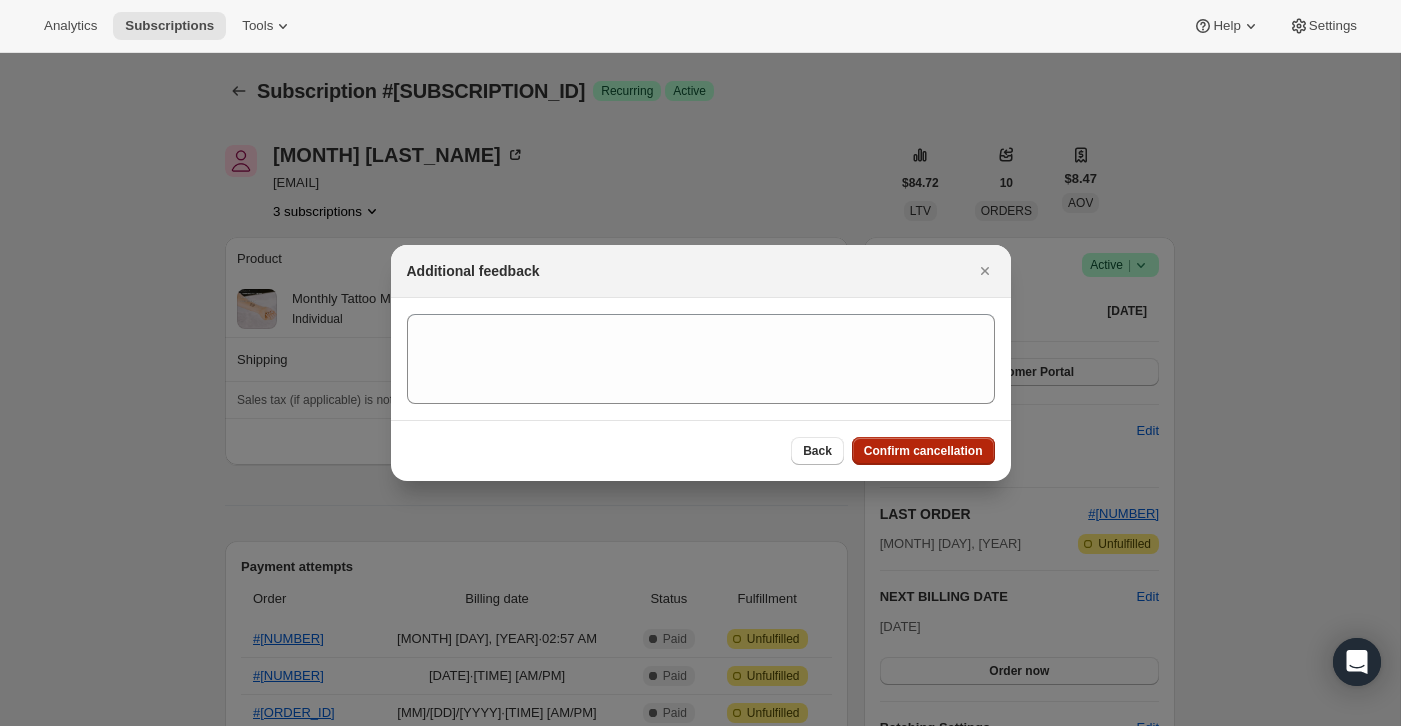 click on "Confirm cancellation" at bounding box center [923, 451] 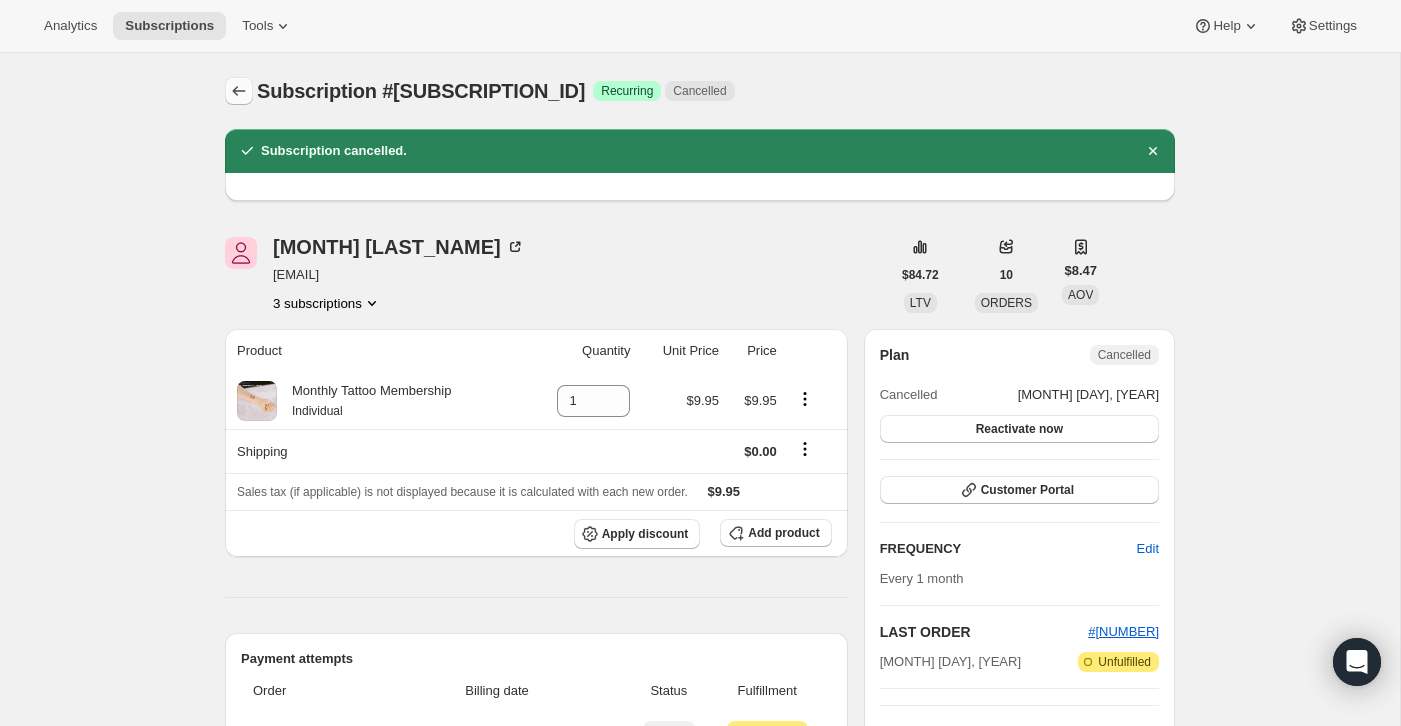 click at bounding box center (239, 91) 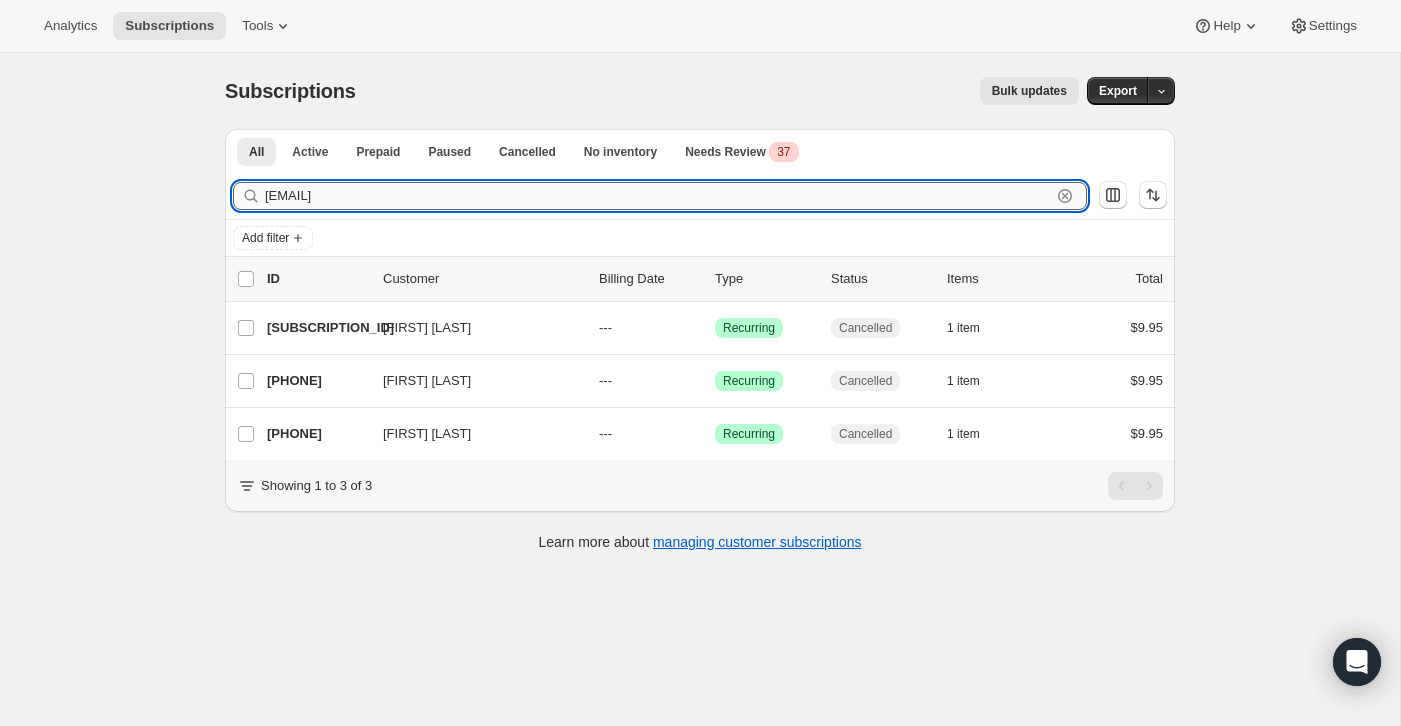 click on "[EMAIL]" at bounding box center (658, 196) 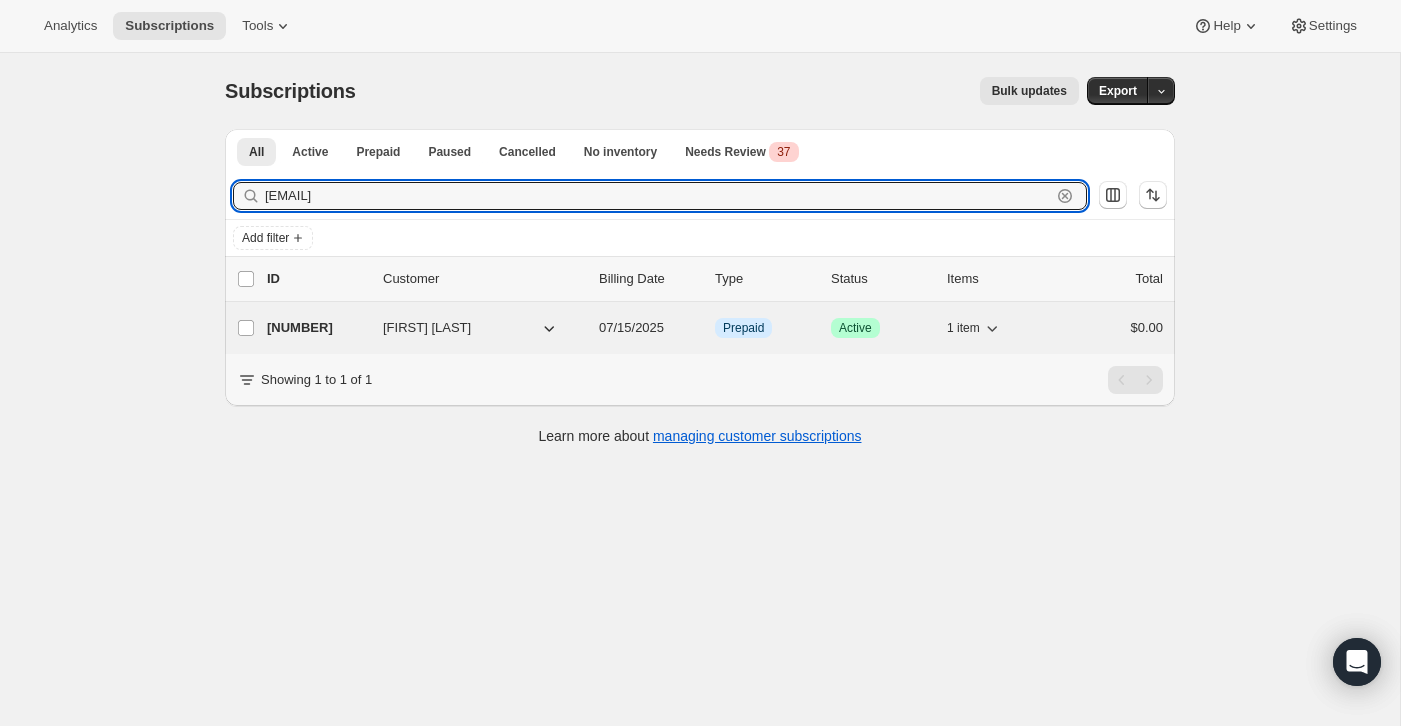 type on "[EMAIL]" 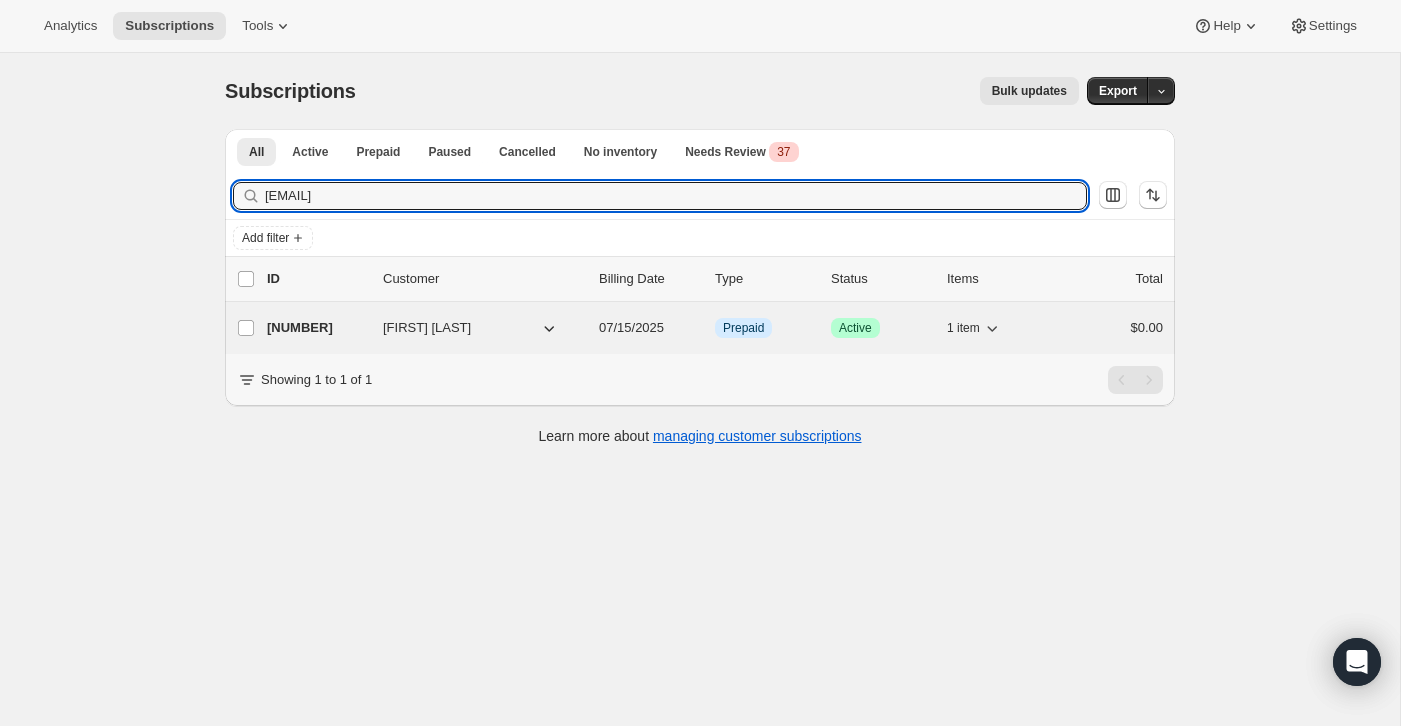 click on "$0.00" at bounding box center [1113, 328] 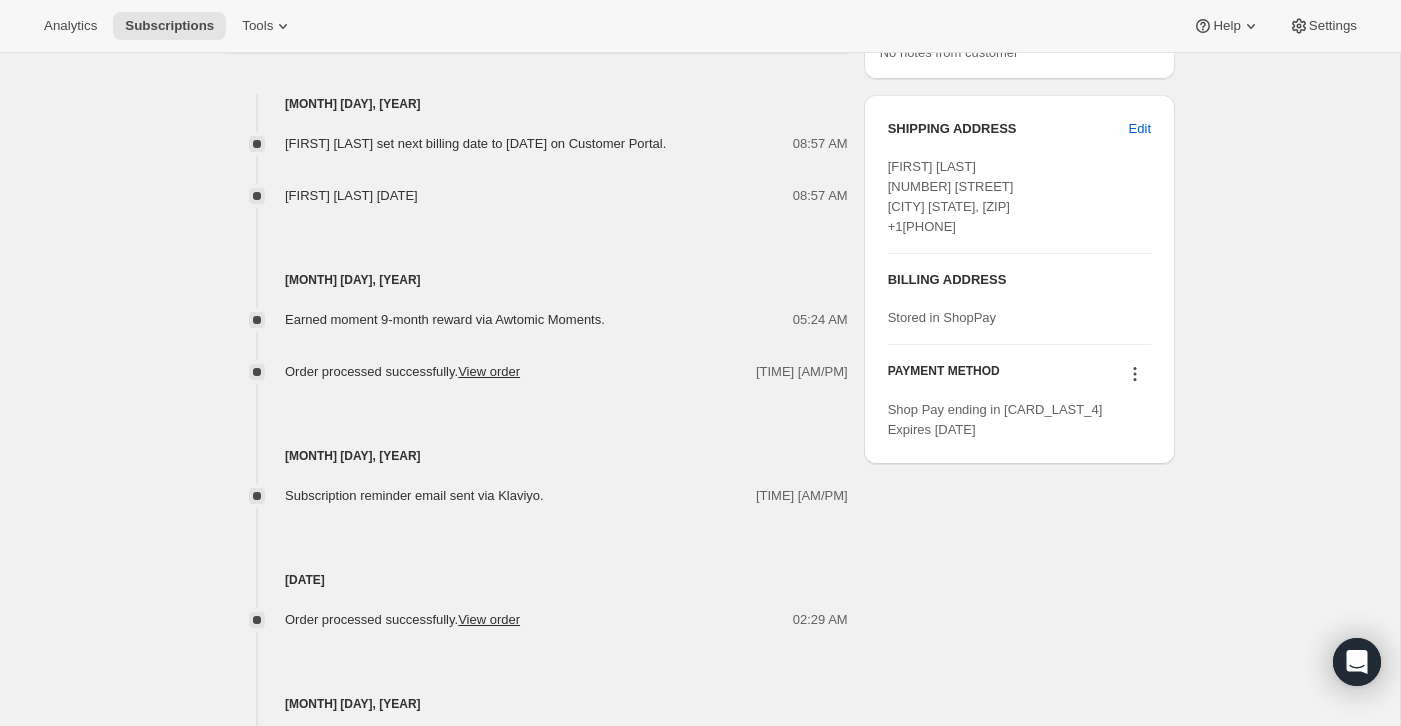 scroll, scrollTop: 216, scrollLeft: 0, axis: vertical 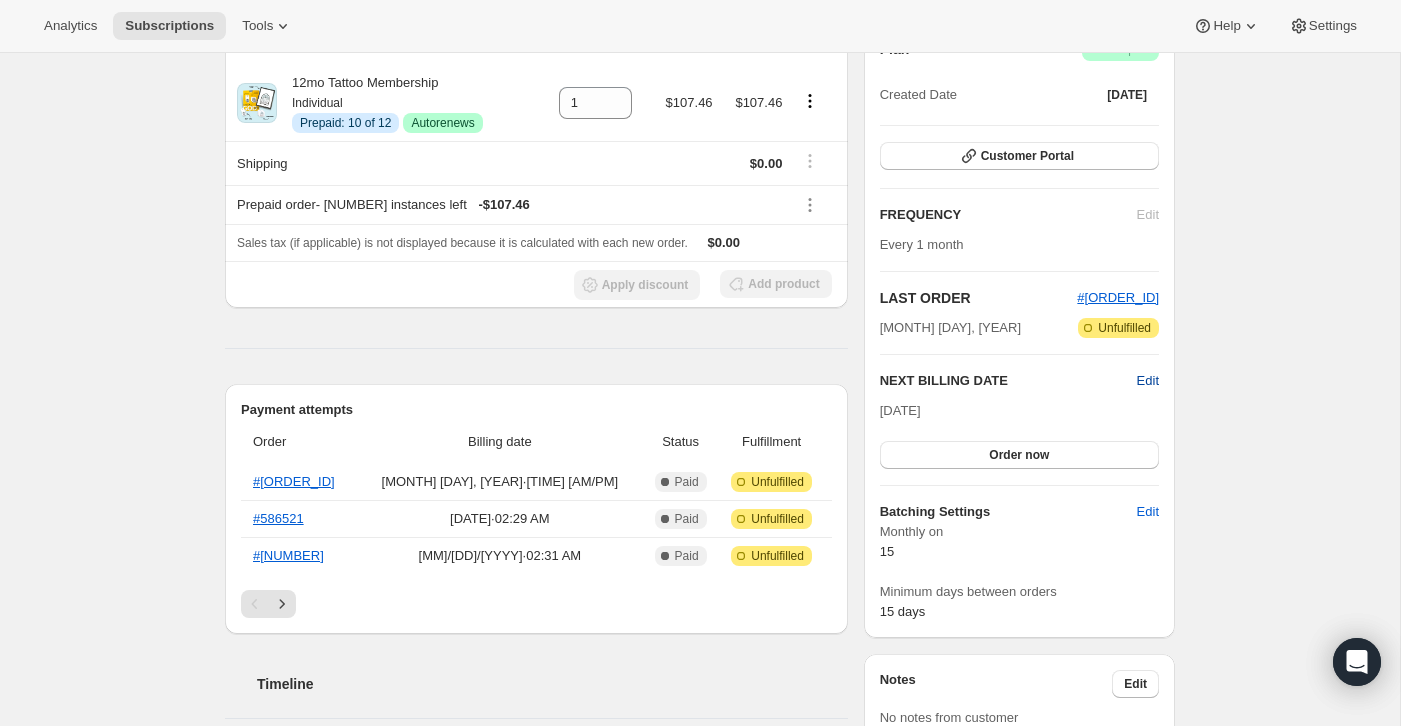 click on "Edit" at bounding box center (1148, 215) 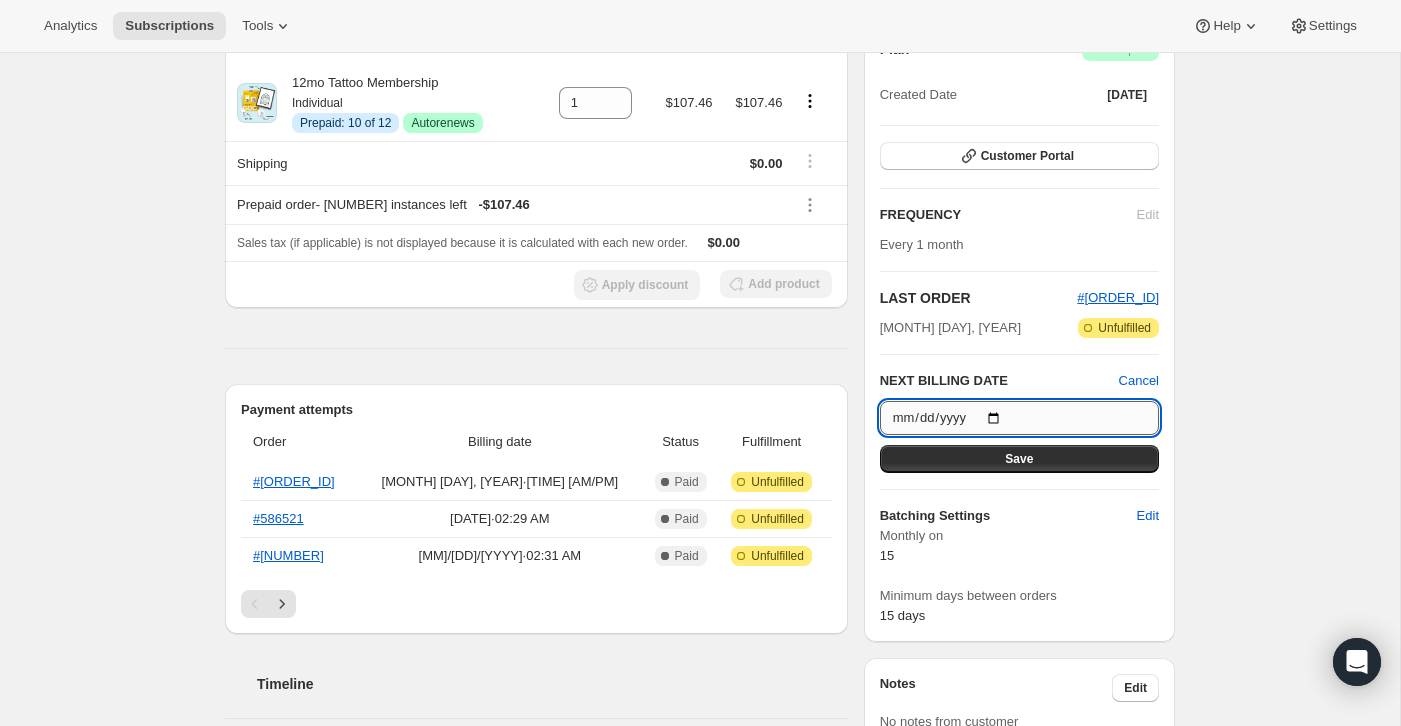 click on "[DATE]" at bounding box center [1019, 418] 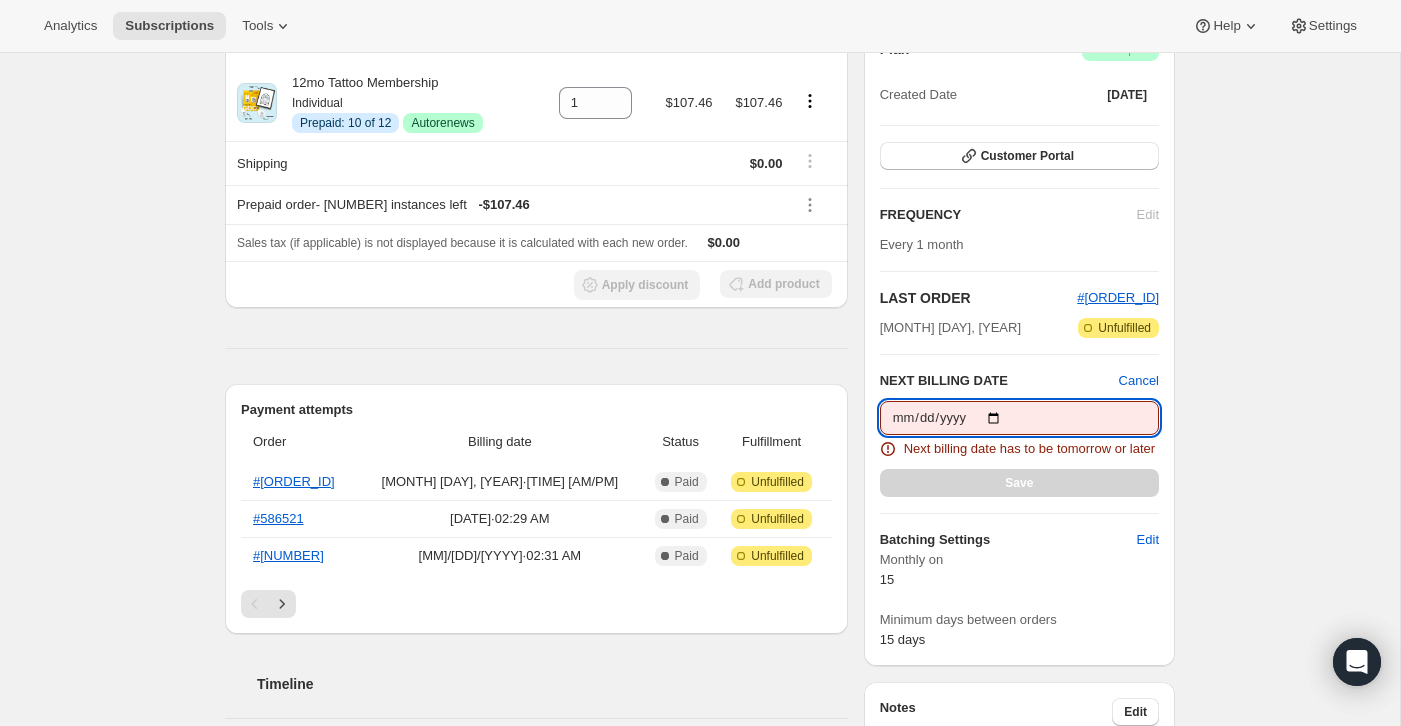 click on "Subscription #[SUBSCRIPTION_ID] Info Prepaid Success Active [FIRST]   [LAST] [EMAIL] · +[PHONE] 1 subscription $[PRICE] LTV [NUMBER] ORDERS $[PRICE] AOV Product Quantity Unit Price Price 12mo Tattoo Membership Individual Info Prepaid: [NUMBER] of [NUMBER] Success Autorenews 1 $[PRICE] $[PRICE] Shipping $[PRICE] Prepaid order  - [NUMBER] instances left   - $[PRICE] Sales tax (if applicable) is not displayed because it is calculated with each new order.   $[PRICE] Apply discount Add product Payment attempts Order Billing date Status Fulfillment #[ORDER_ID] [MONTH] [DAY], [YEAR]  ·  [TIME] [AM/PM]  Complete Paid Attention Incomplete Unfulfilled #[ORDER_ID] [MONTH] [DAY], [YEAR]  ·  [TIME] [AM/PM]  Complete Paid Attention Incomplete Unfulfilled #[ORDER_ID] [MONTH] [DAY], [YEAR]  ·  [TIME] [AM/PM]  Complete Paid Attention Incomplete Unfulfilled Timeline [MONTH] [DAY], [YEAR] [FIRST] [LAST] set next billing date to [DAY_OF_WEEK], [MONTH] [DAY], [YEAR] on Customer Portal.  [TIME] [AM/PM] [FIRST] [LAST] set next billing date to [DAY_OF_WEEK], [MONTH] [DAY], [YEAR] with "Skip" via Customer Portal. [TIME] [AM/PM]" at bounding box center (700, 689) 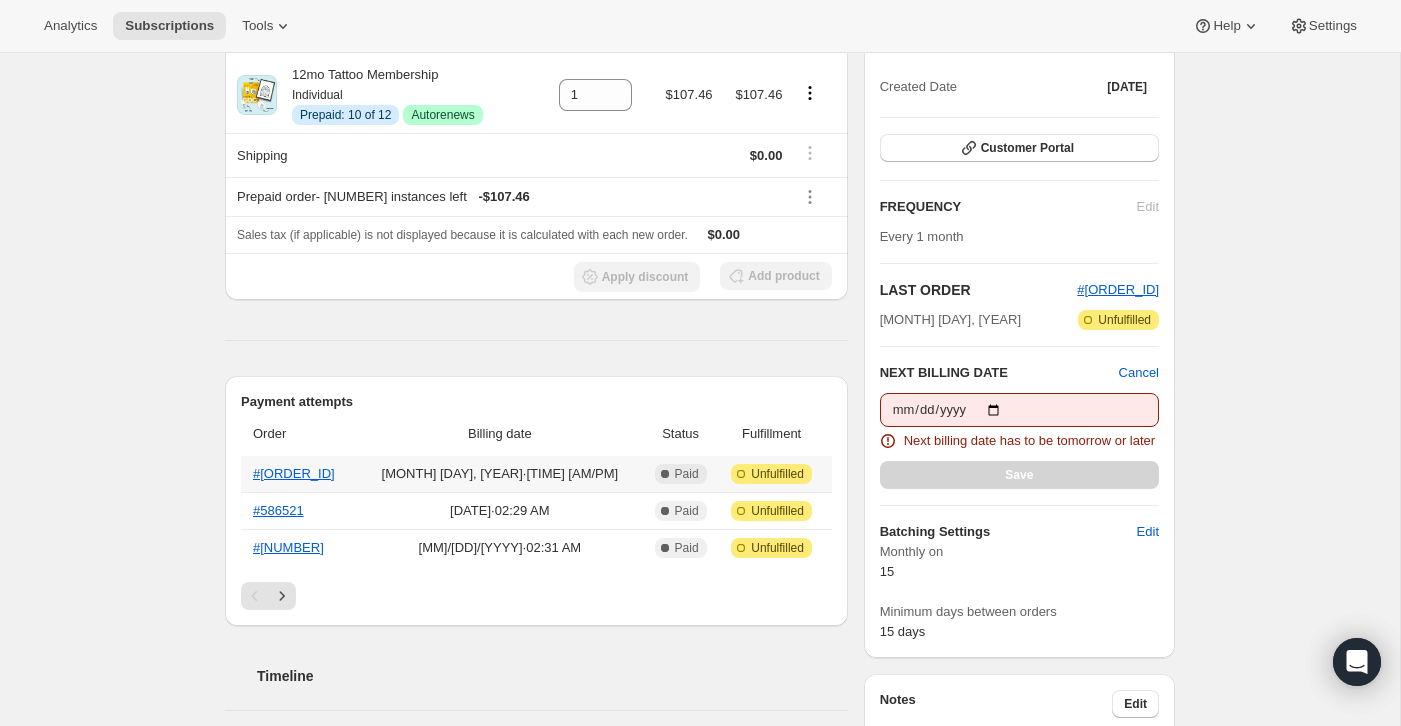 scroll, scrollTop: 172, scrollLeft: 0, axis: vertical 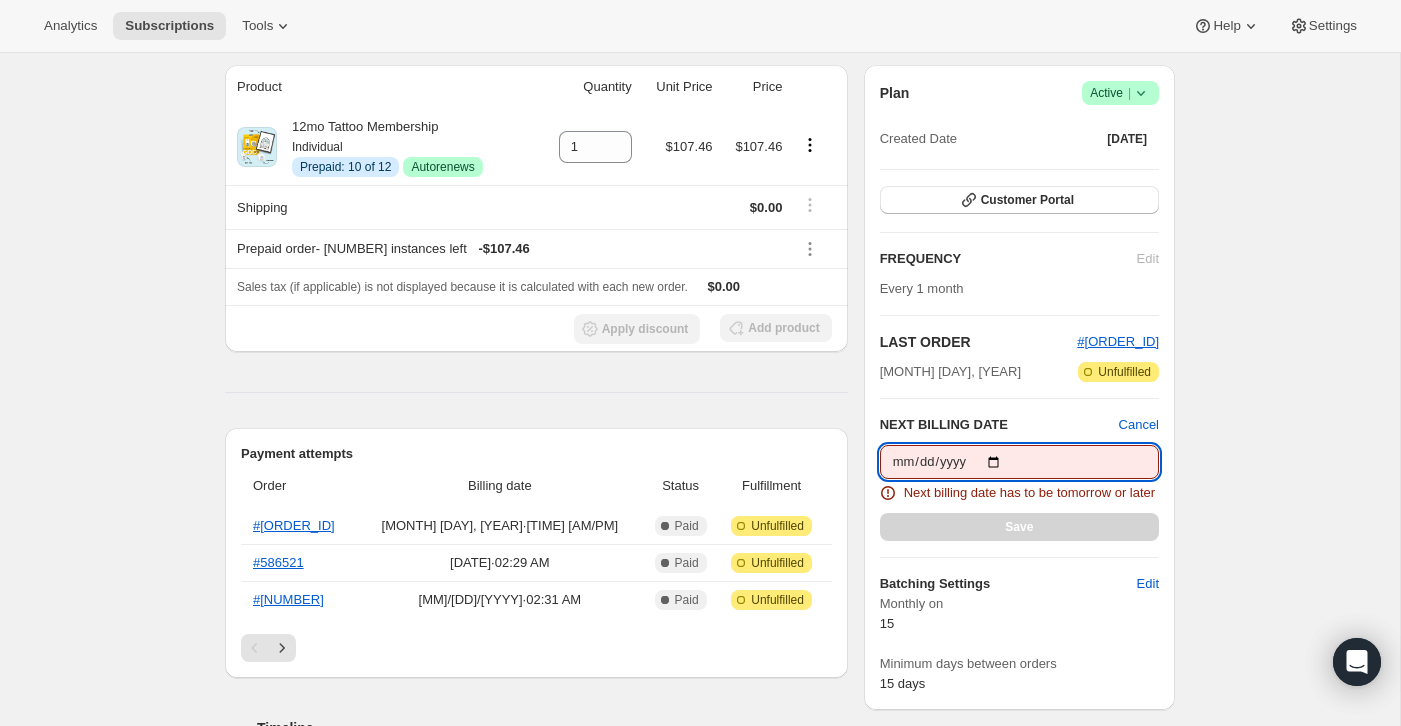 click on "[DATE]" at bounding box center (1019, 462) 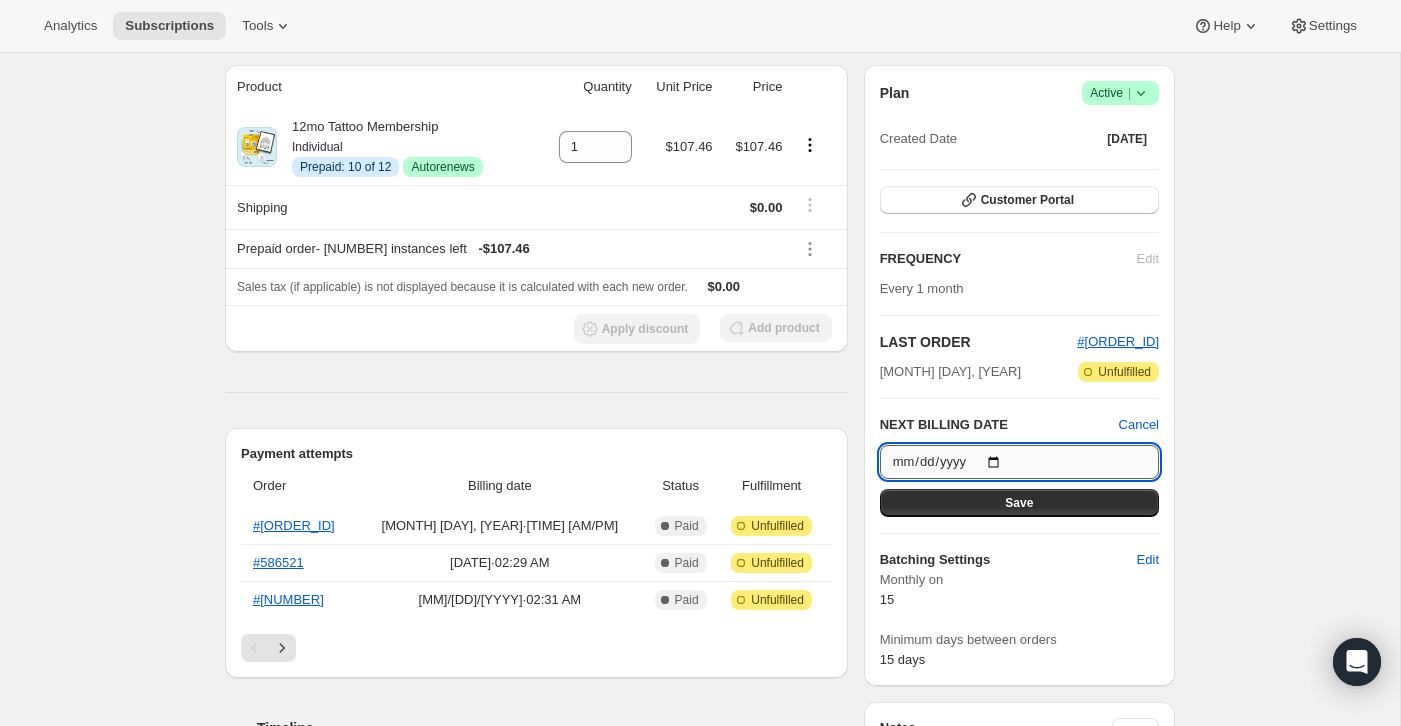 type on "[DATE]" 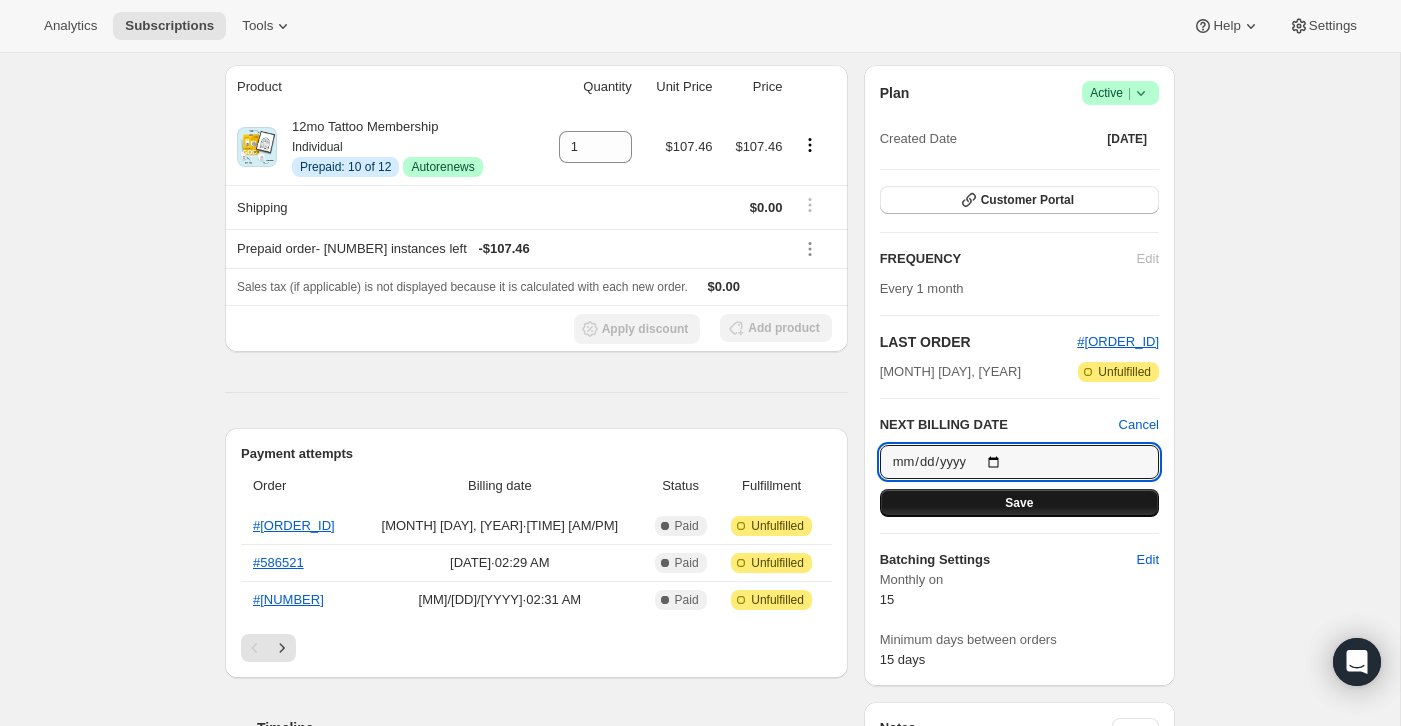 click on "Save" at bounding box center (1019, 503) 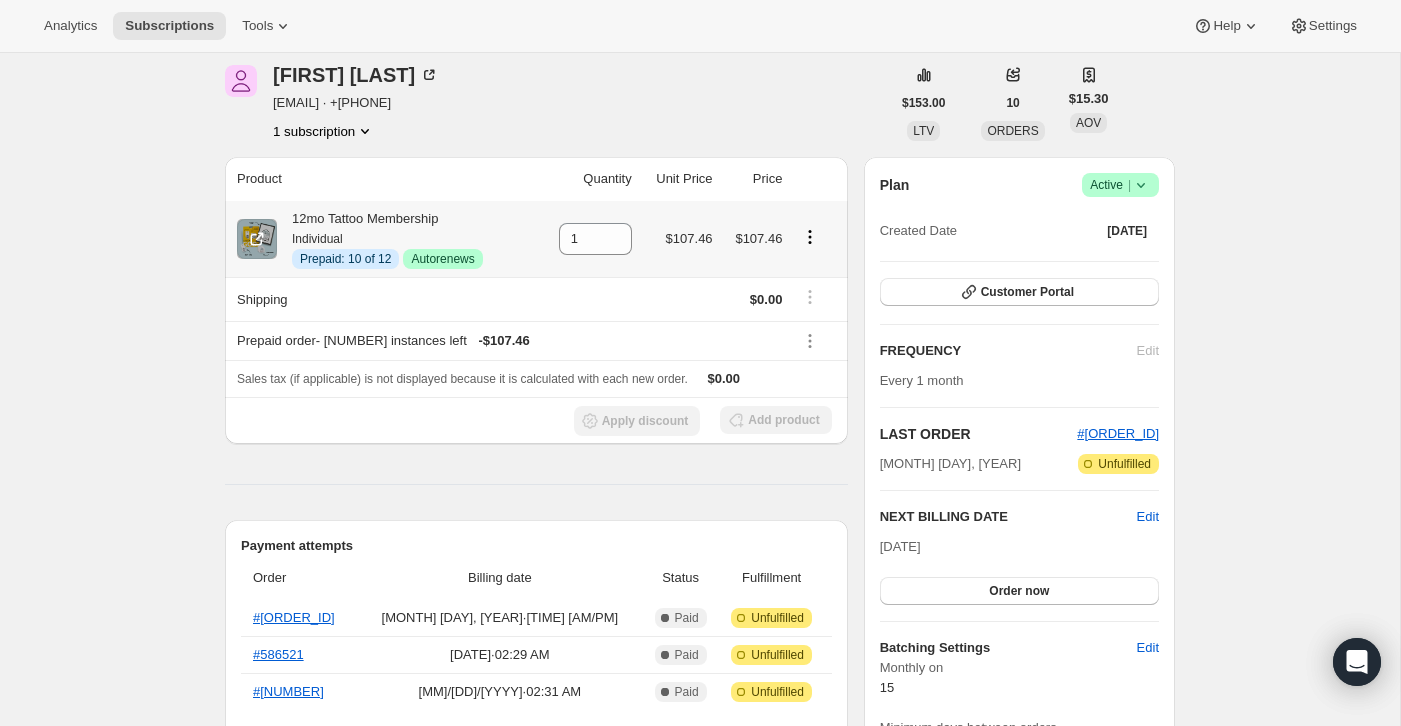 click at bounding box center (810, 237) 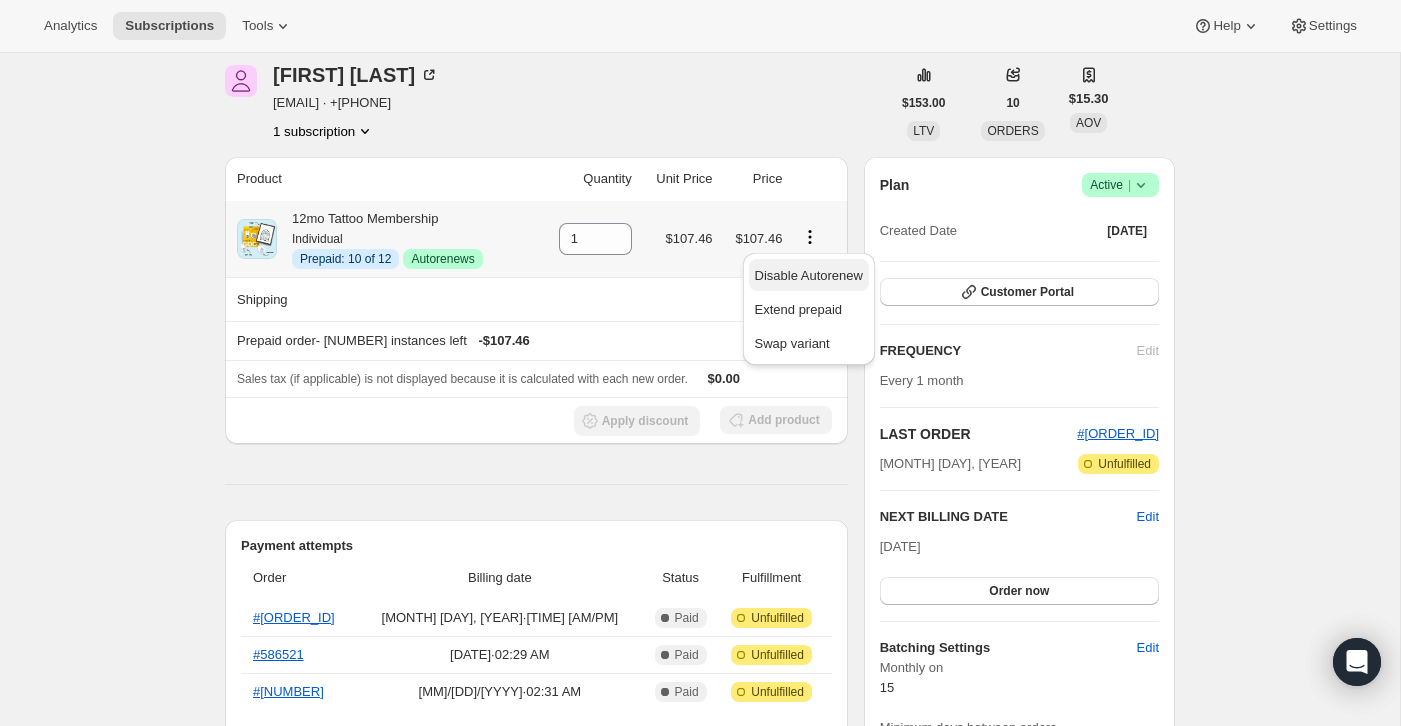 click on "Disable Autorenew" at bounding box center [809, 276] 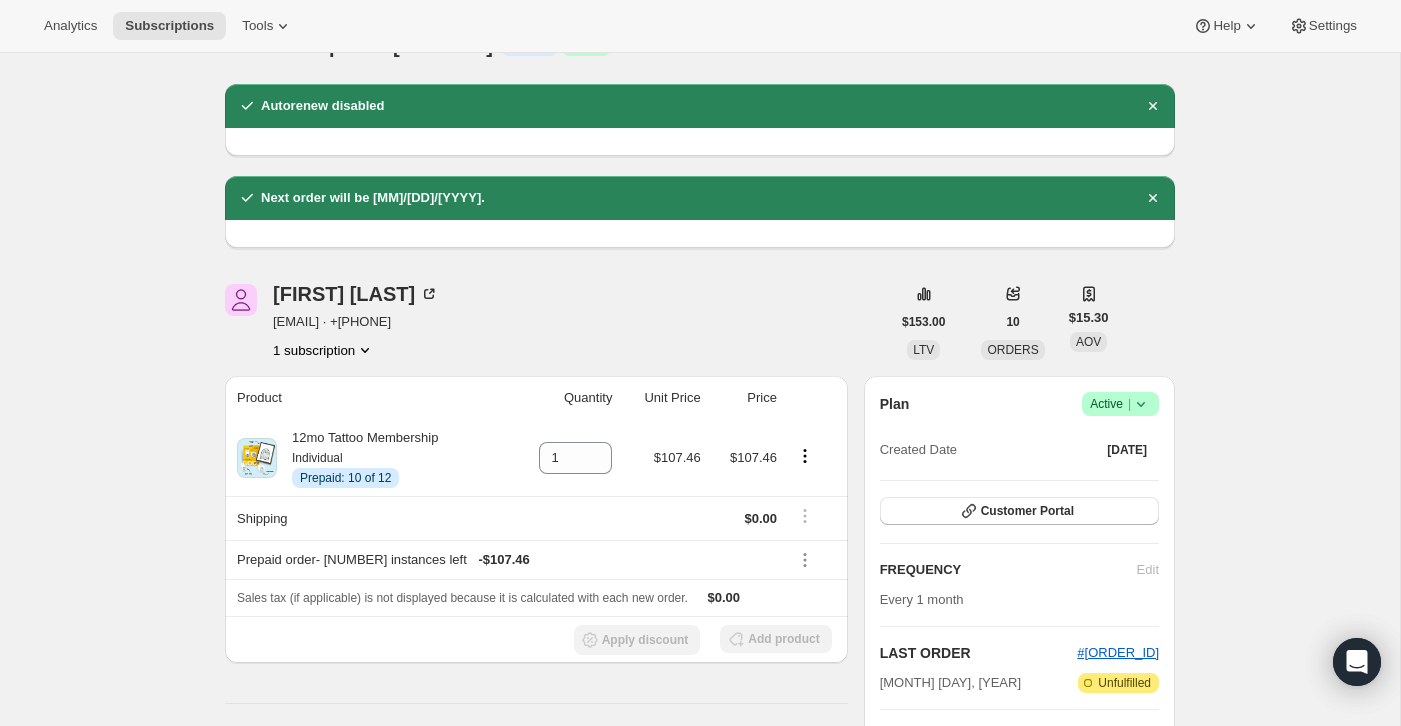 scroll, scrollTop: 0, scrollLeft: 0, axis: both 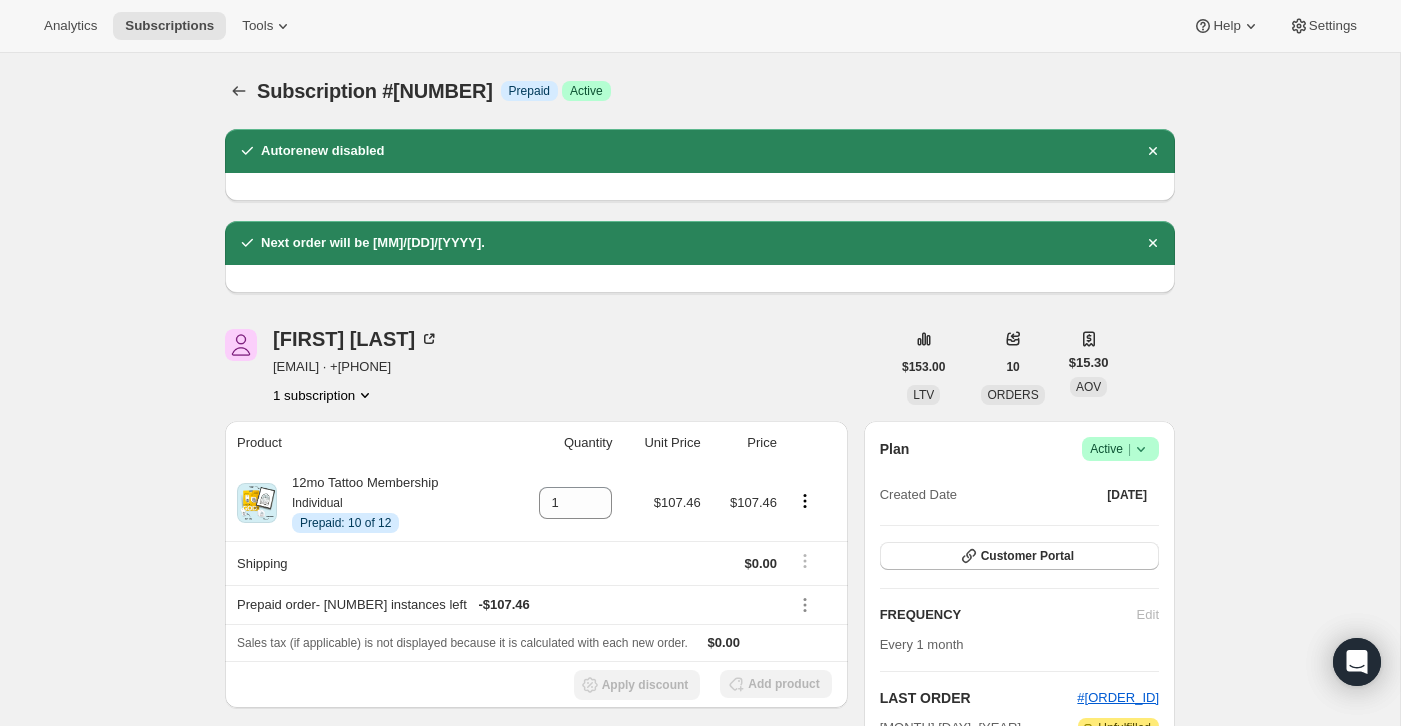 click on "Subscription #[NUMBER]. This page is ready Subscription #[NUMBER] Info Prepaid Success Active" at bounding box center [700, 91] 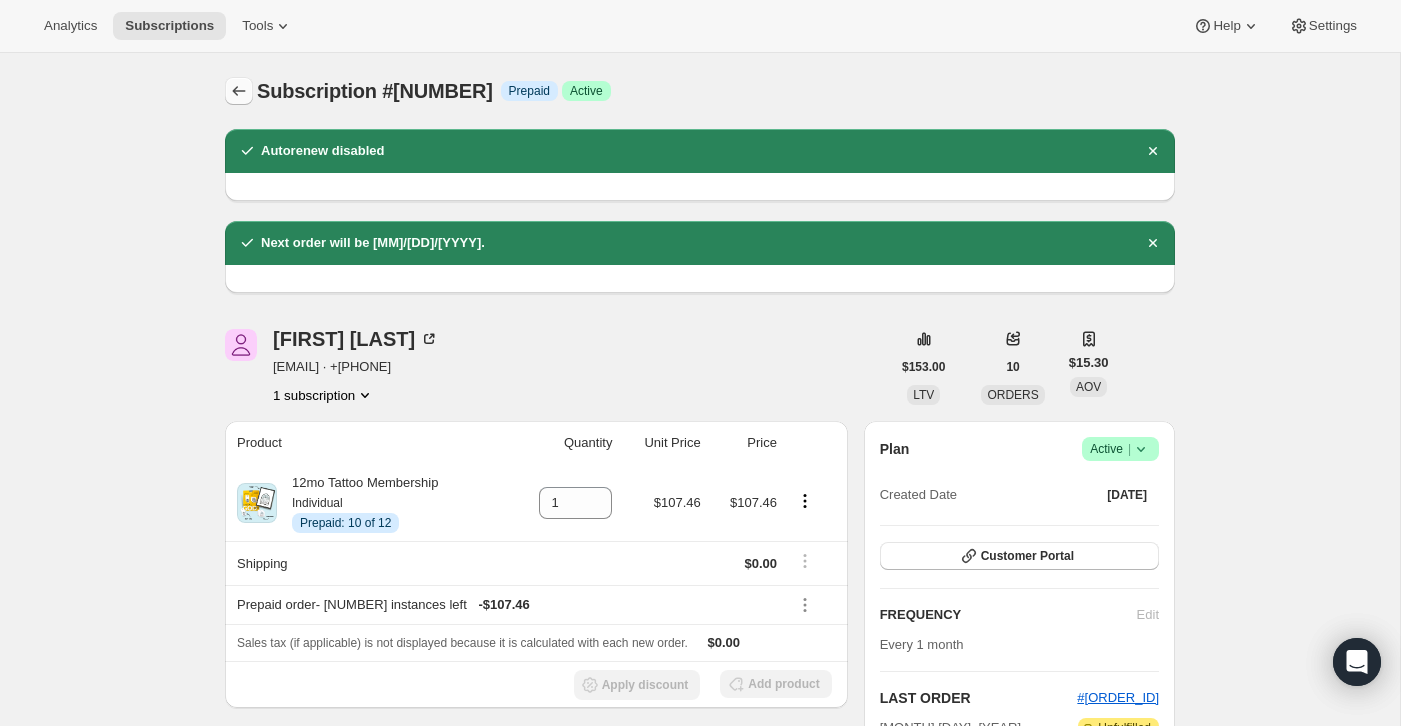click at bounding box center [239, 91] 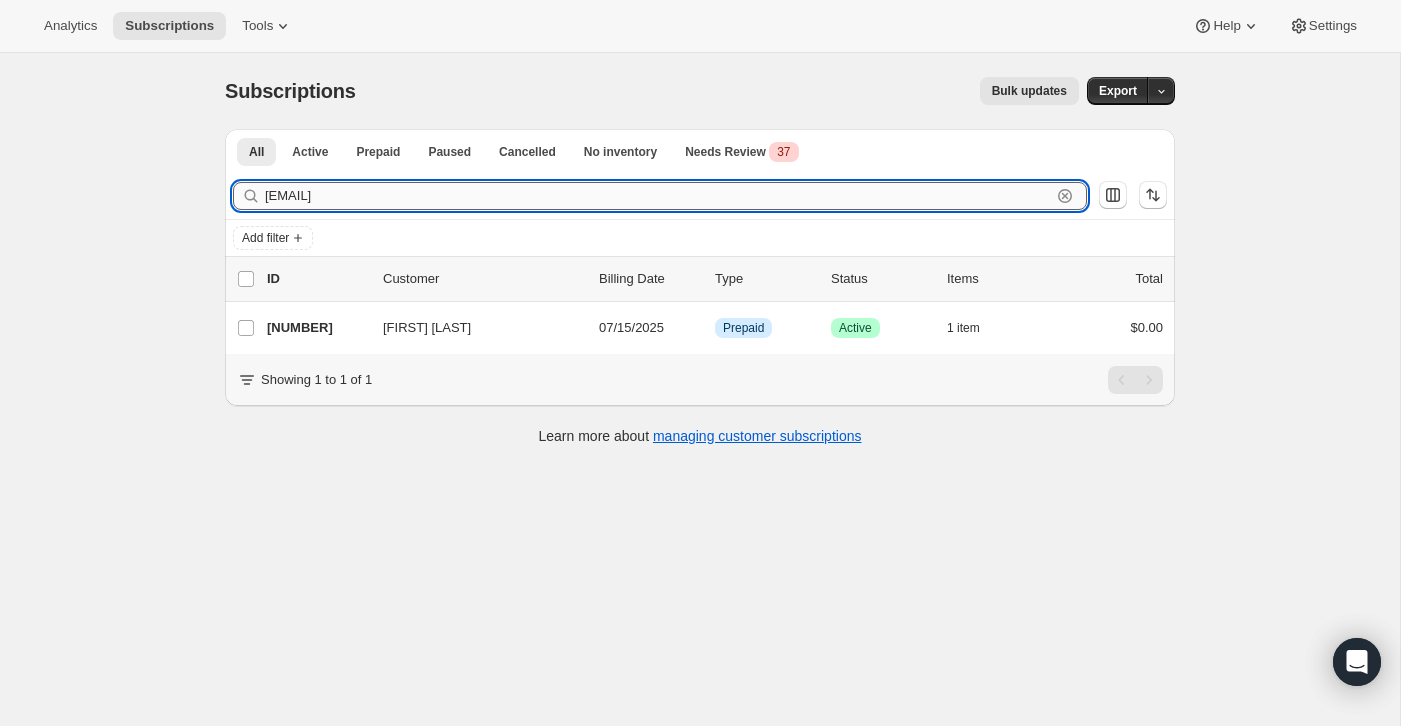 click on "[EMAIL]" at bounding box center [658, 196] 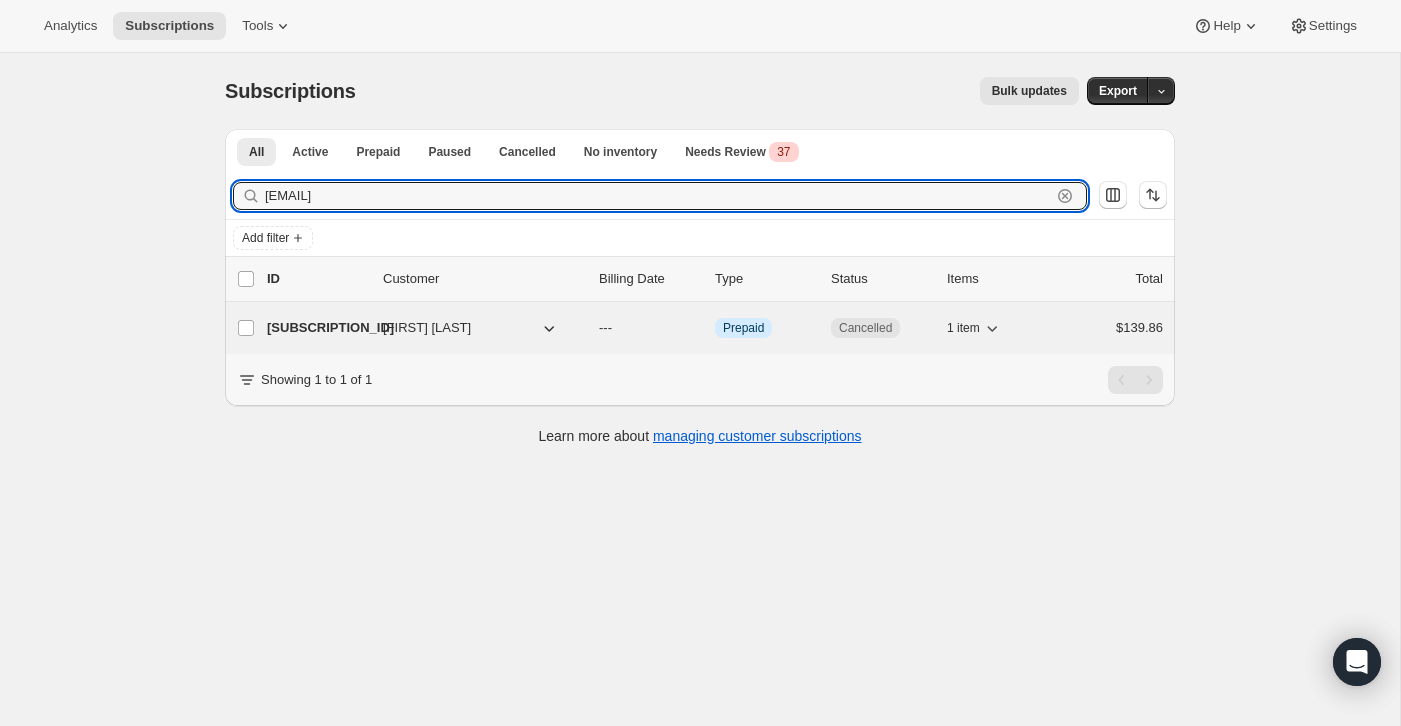 type on "[EMAIL]" 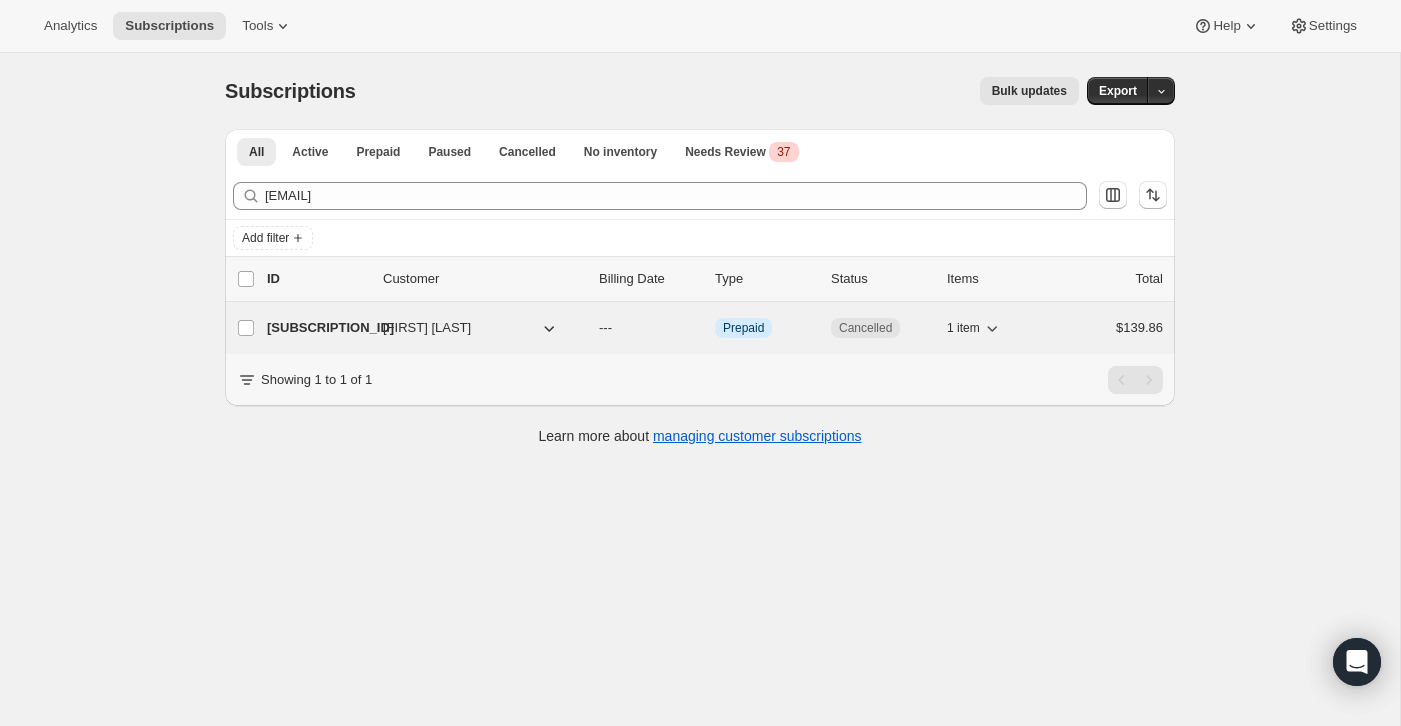 click on "$139.86" at bounding box center [1113, 328] 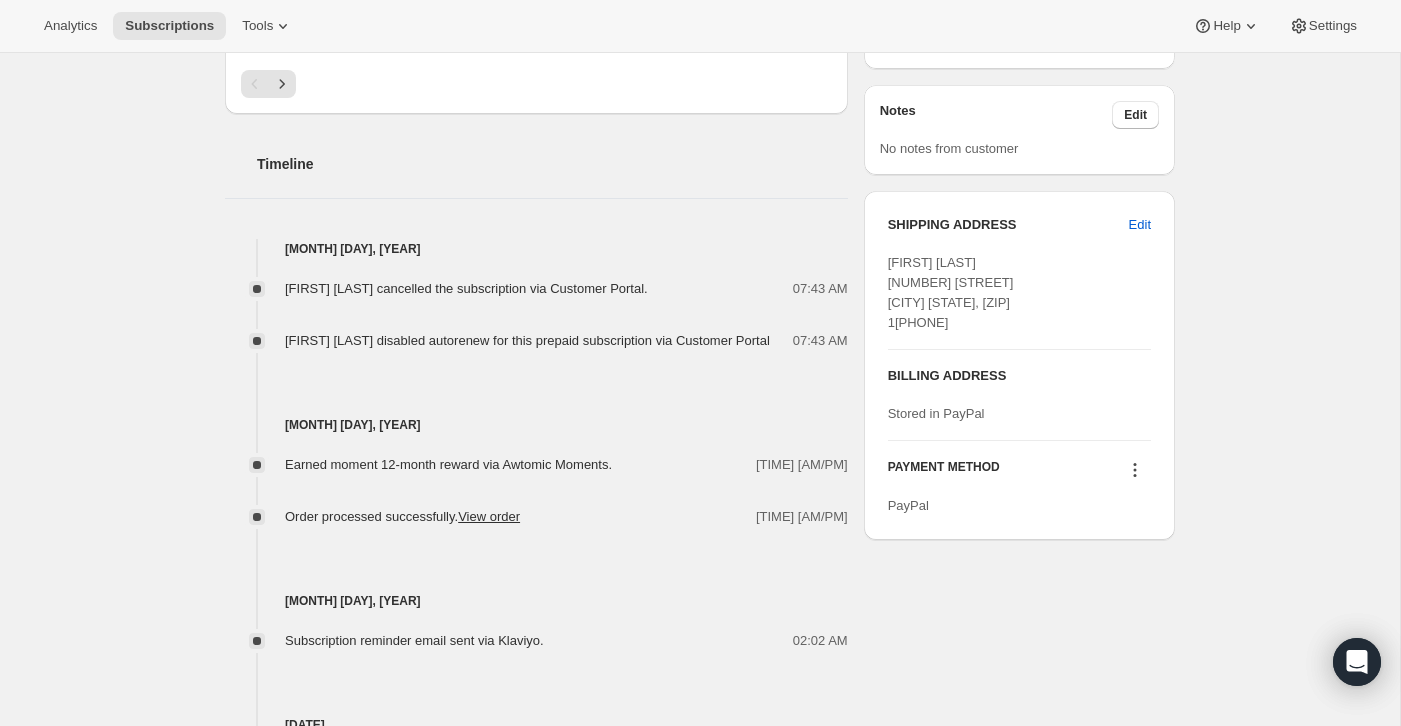 scroll, scrollTop: 0, scrollLeft: 0, axis: both 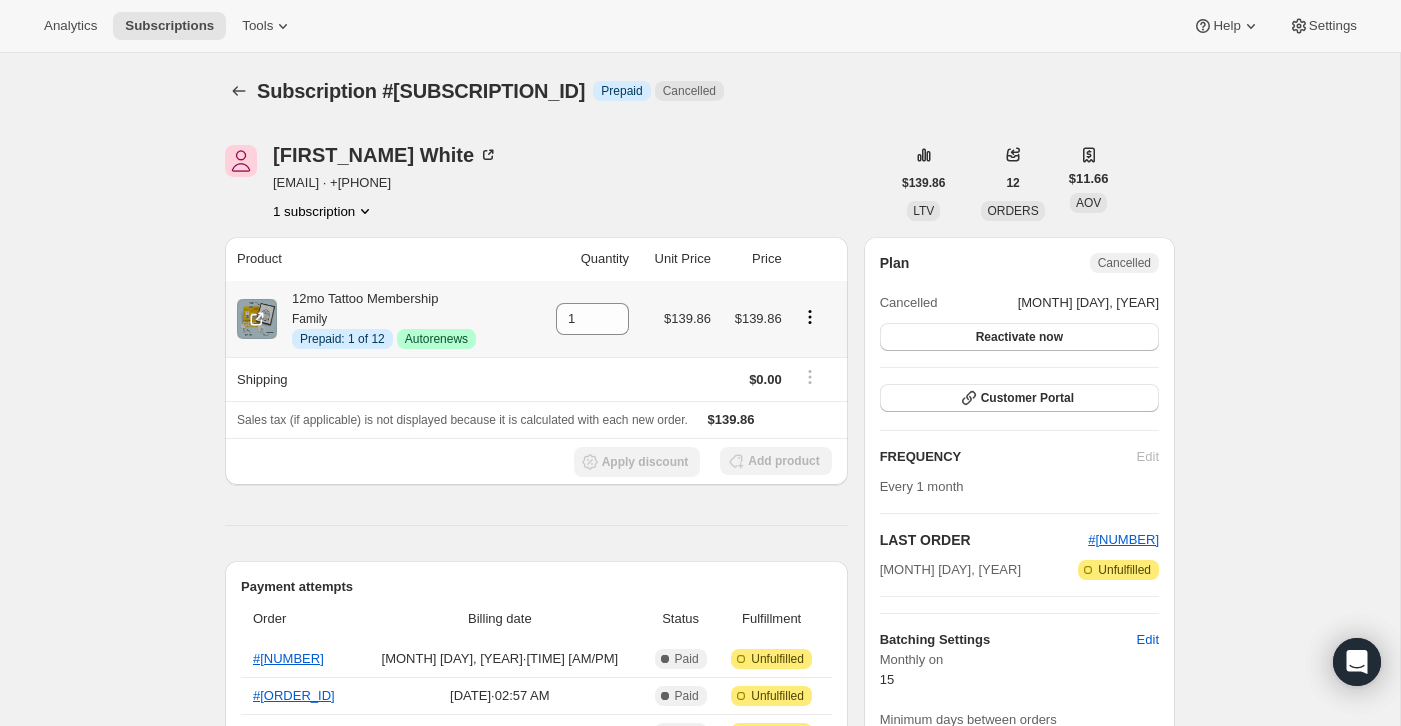 click at bounding box center [810, 317] 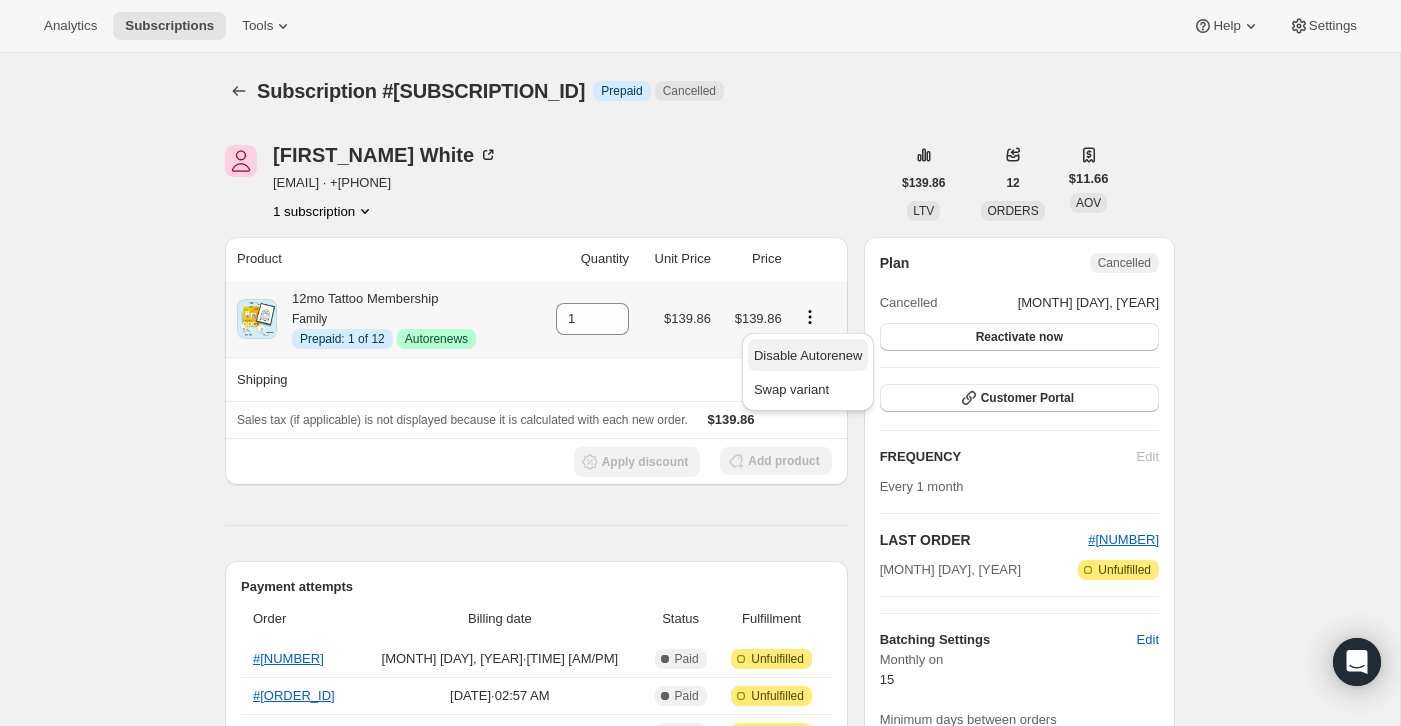 click on "Disable Autorenew" at bounding box center [808, 355] 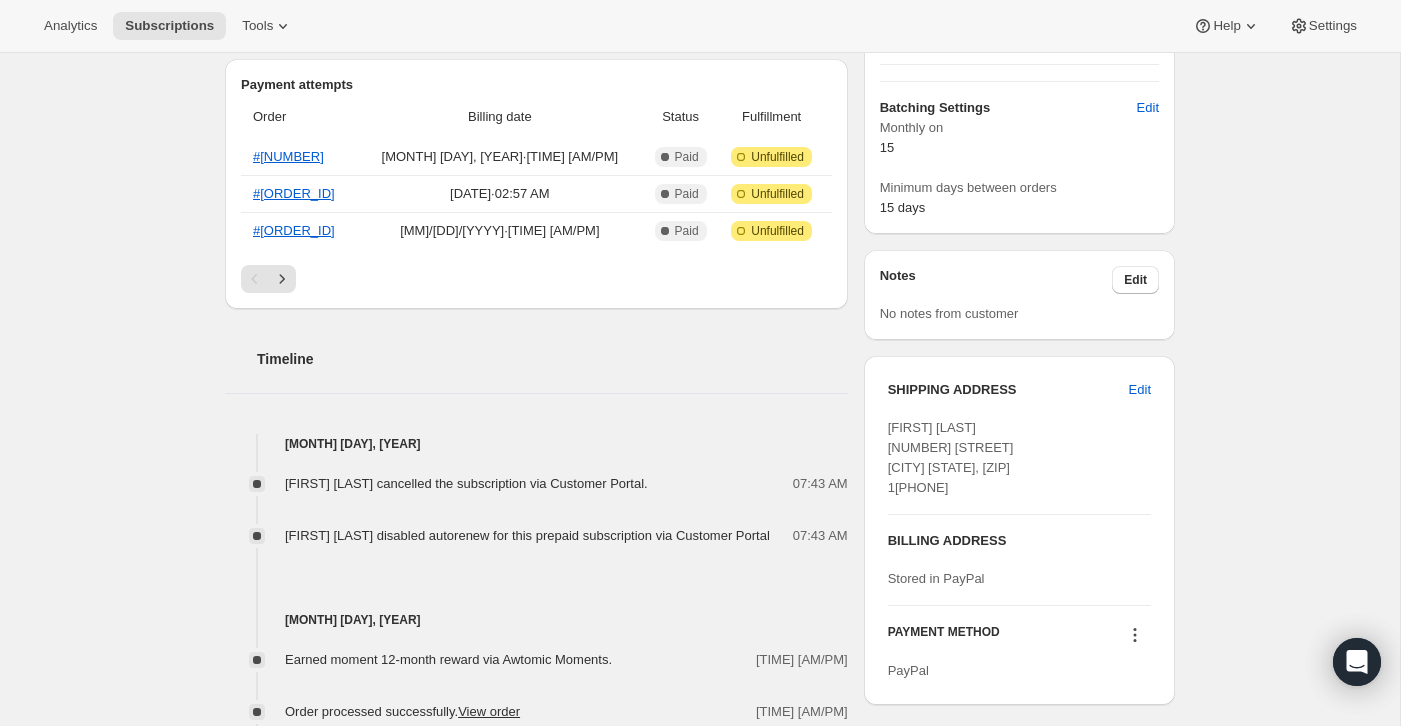 scroll, scrollTop: 0, scrollLeft: 0, axis: both 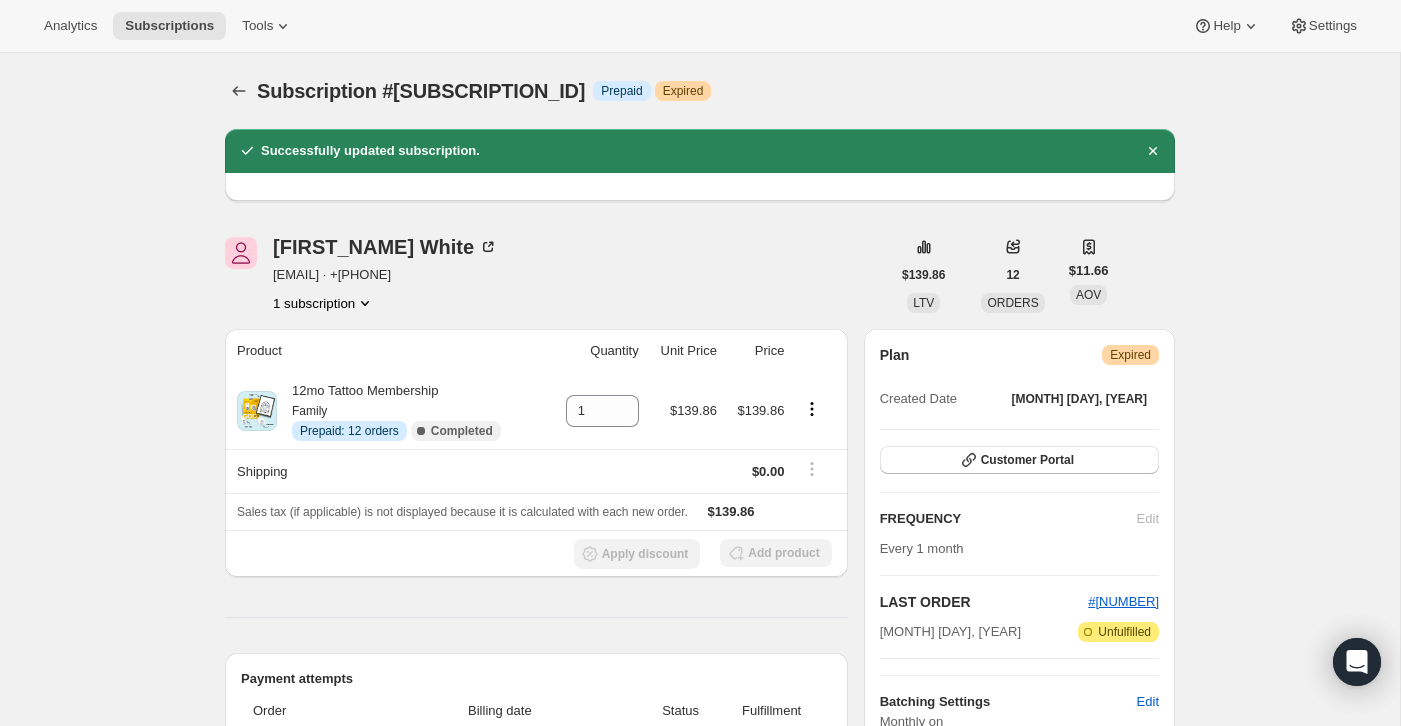 click on "Subscription #[SUBSCRIPTION_ID]. This page is ready Subscription #[SUBSCRIPTION_ID] Info Prepaid Warning Expired Successfully updated subscription. [FIRST]   [LAST] [EMAIL] · +[PHONE] 1 subscription $[PRICE] LTV [NUMBER] ORDERS $[PRICE] AOV Product Quantity Unit Price Price 12mo Tattoo Membership Family Info Prepaid: [NUMBER] orders New Complete Completed 1 $[PRICE] $[PRICE] Shipping $[PRICE] Sales tax (if applicable) is not displayed because it is calculated with each new order.   $[PRICE] Apply discount Add product Payment attempts Order Billing date Status Fulfillment #[ORDER_ID] [MONTH] [DAY], [YEAR]  ·  [TIME] [AM/PM]  Complete Paid Attention Incomplete Unfulfilled #[ORDER_ID] [MONTH] [DAY], [YEAR]  ·  [TIME] [AM/PM]  Complete Paid Attention Incomplete Unfulfilled #[ORDER_ID] [MONTH] [DAY], [YEAR]  ·  [TIME] [AM/PM]  Complete Paid Attention Incomplete Unfulfilled Timeline [MONTH] [DAY], [YEAR] [FIRST] [LAST] cancelled the subscription via Customer Portal.  [TIME] [AM/PM] [FIRST] [LAST] disabled autorenew for this prepaid subscription via Customer Portal [TIME] [AM/PM] [MONTH] [DAY], [YEAR] [TIME] [AM/PM] View order 15" at bounding box center [700, 931] 